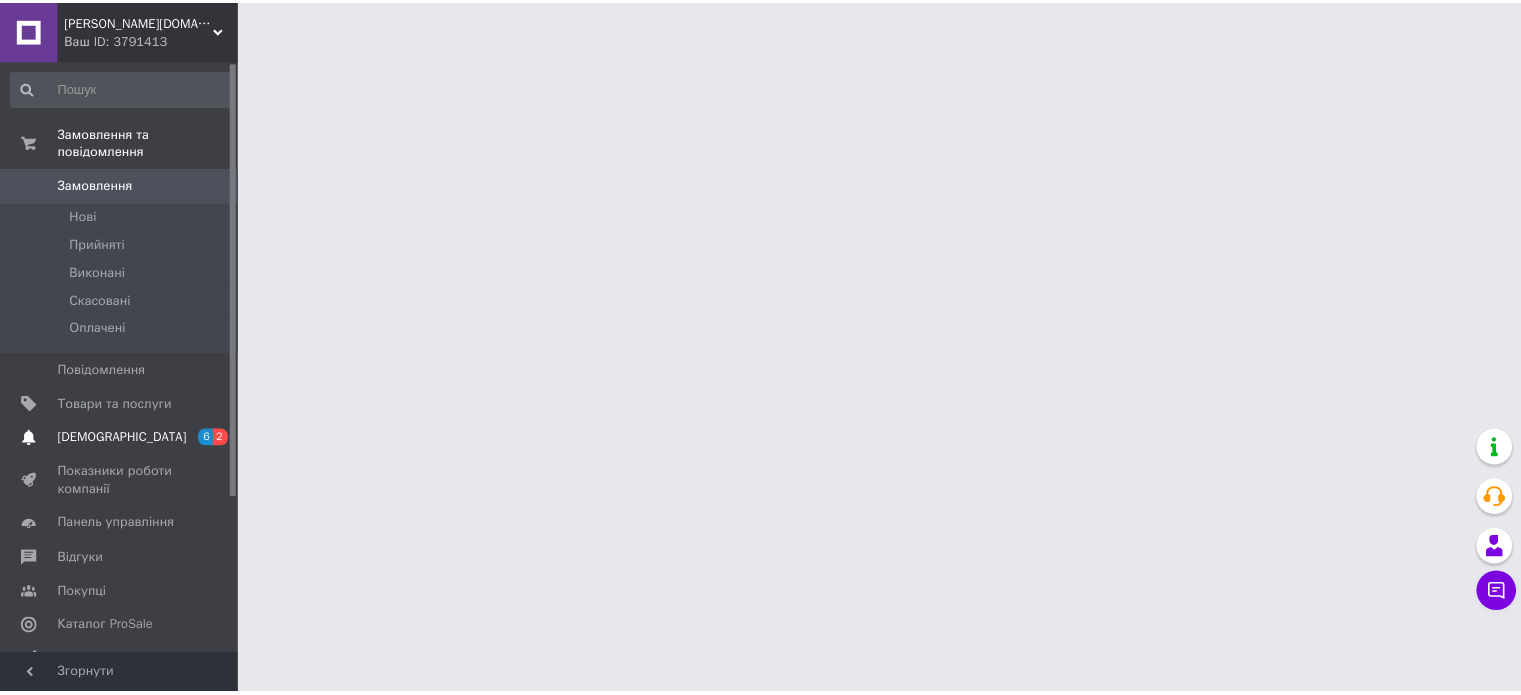 scroll, scrollTop: 0, scrollLeft: 0, axis: both 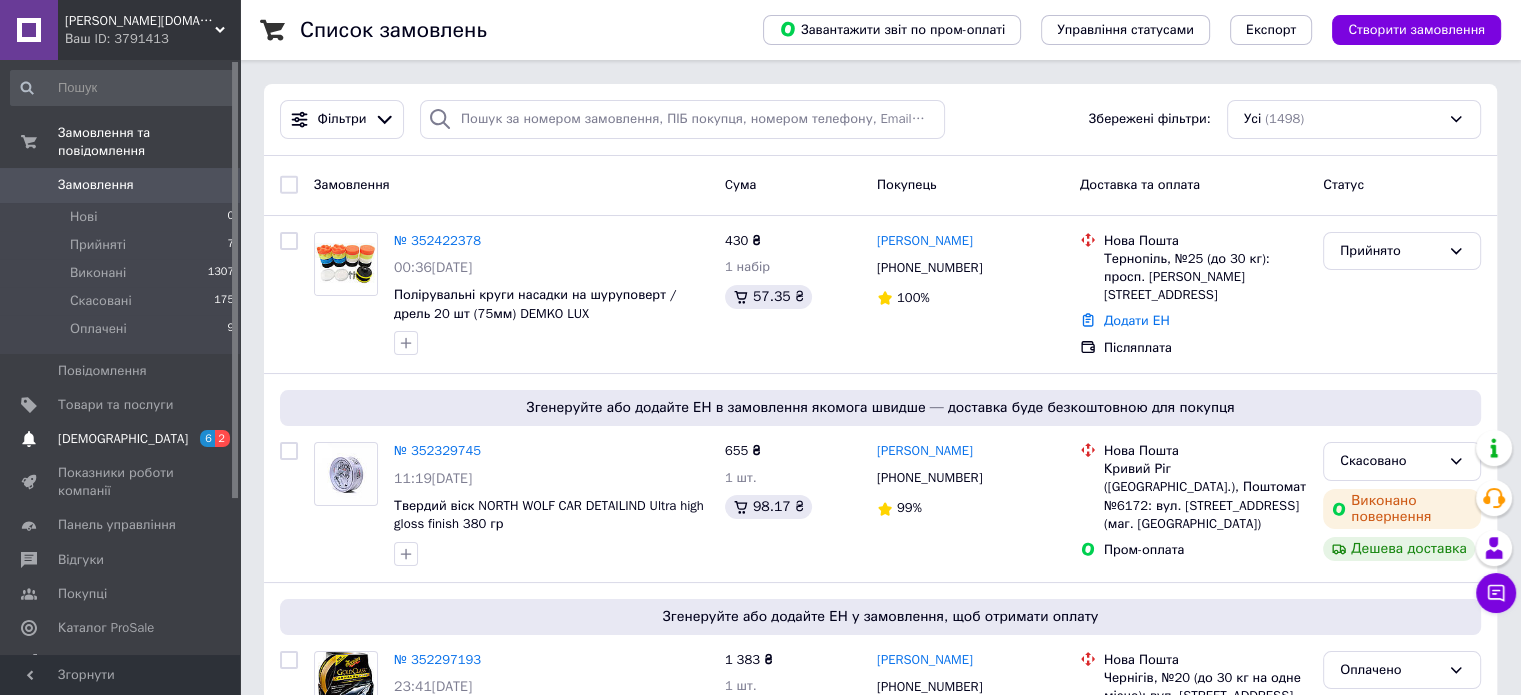 click on "[DEMOGRAPHIC_DATA]" at bounding box center [121, 439] 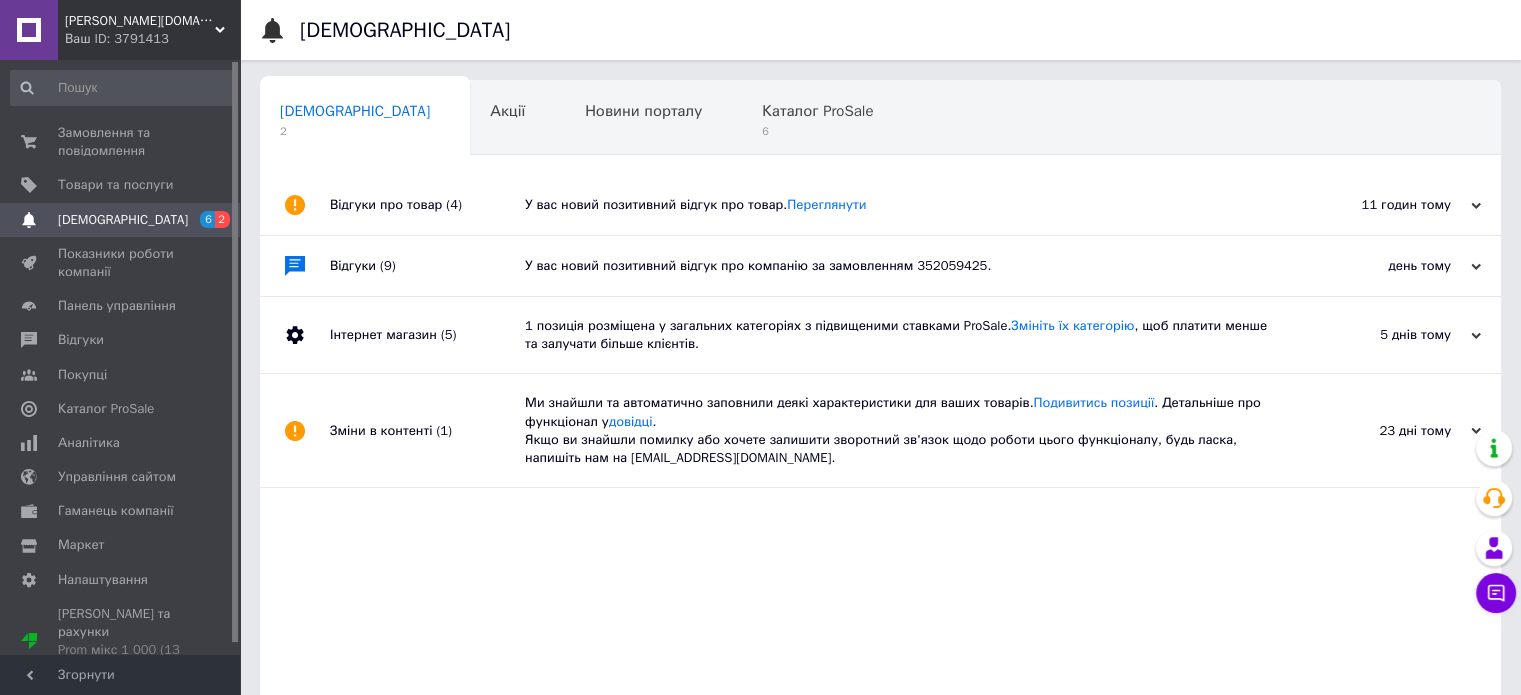 click on "У вас новий позитивний відгук про компанію за замовленням 352059425." at bounding box center [903, 266] 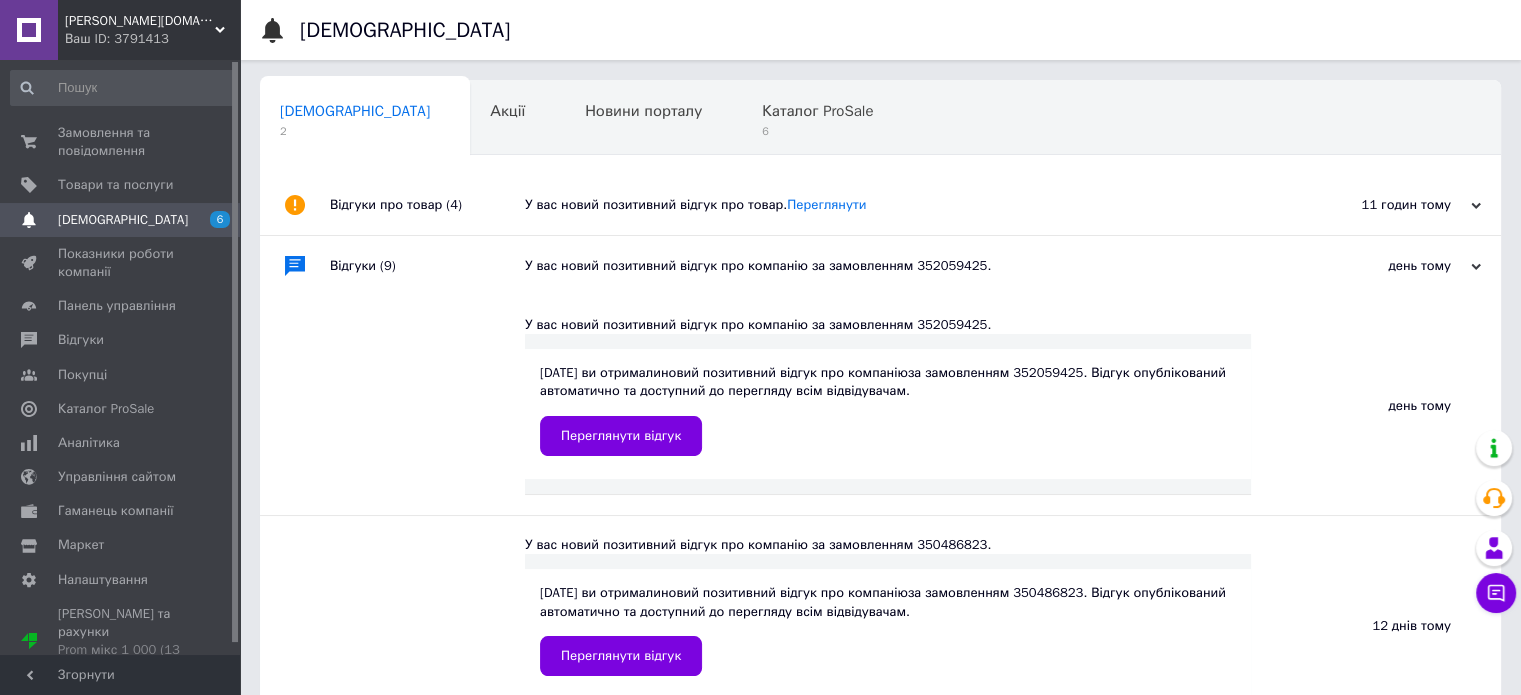 click on "У вас новий позитивний відгук про товар.  [GEOGRAPHIC_DATA]" at bounding box center [903, 205] 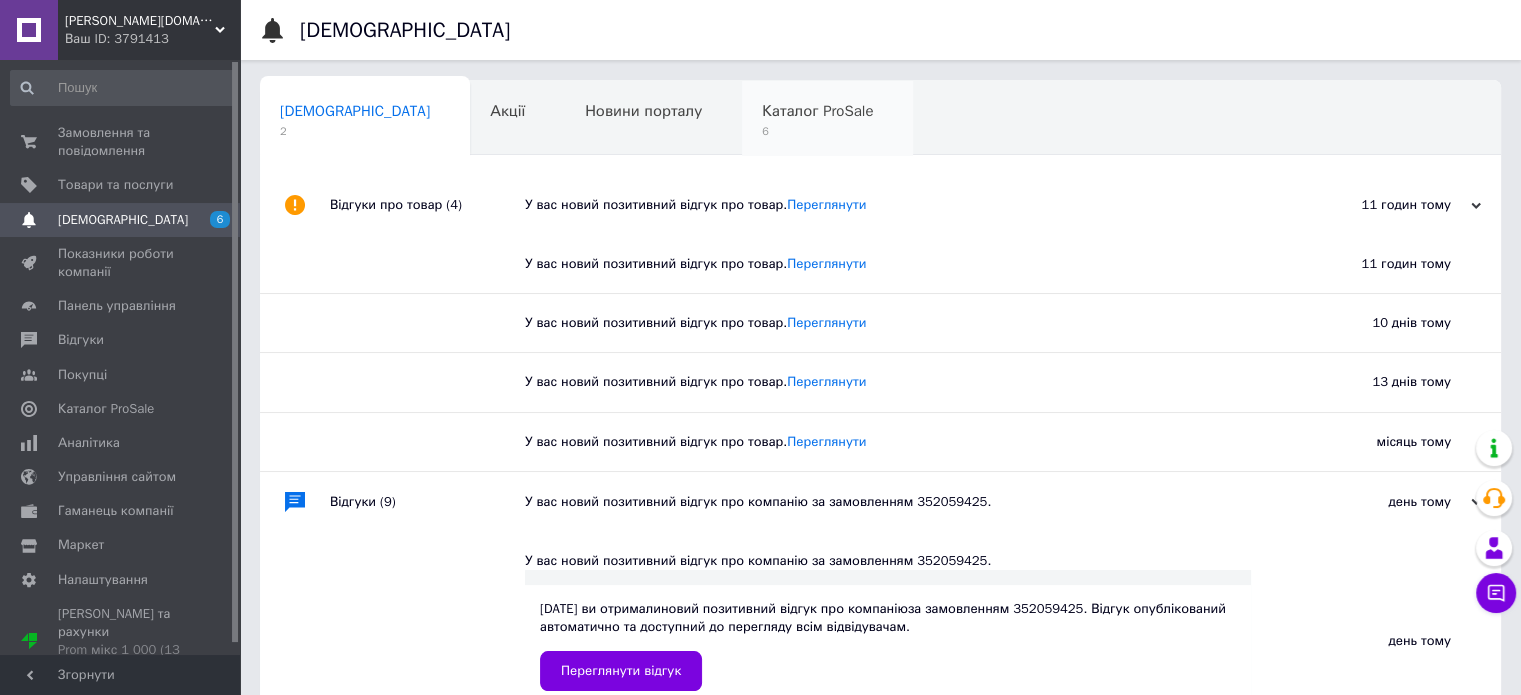 click on "Каталог ProSale" at bounding box center (817, 111) 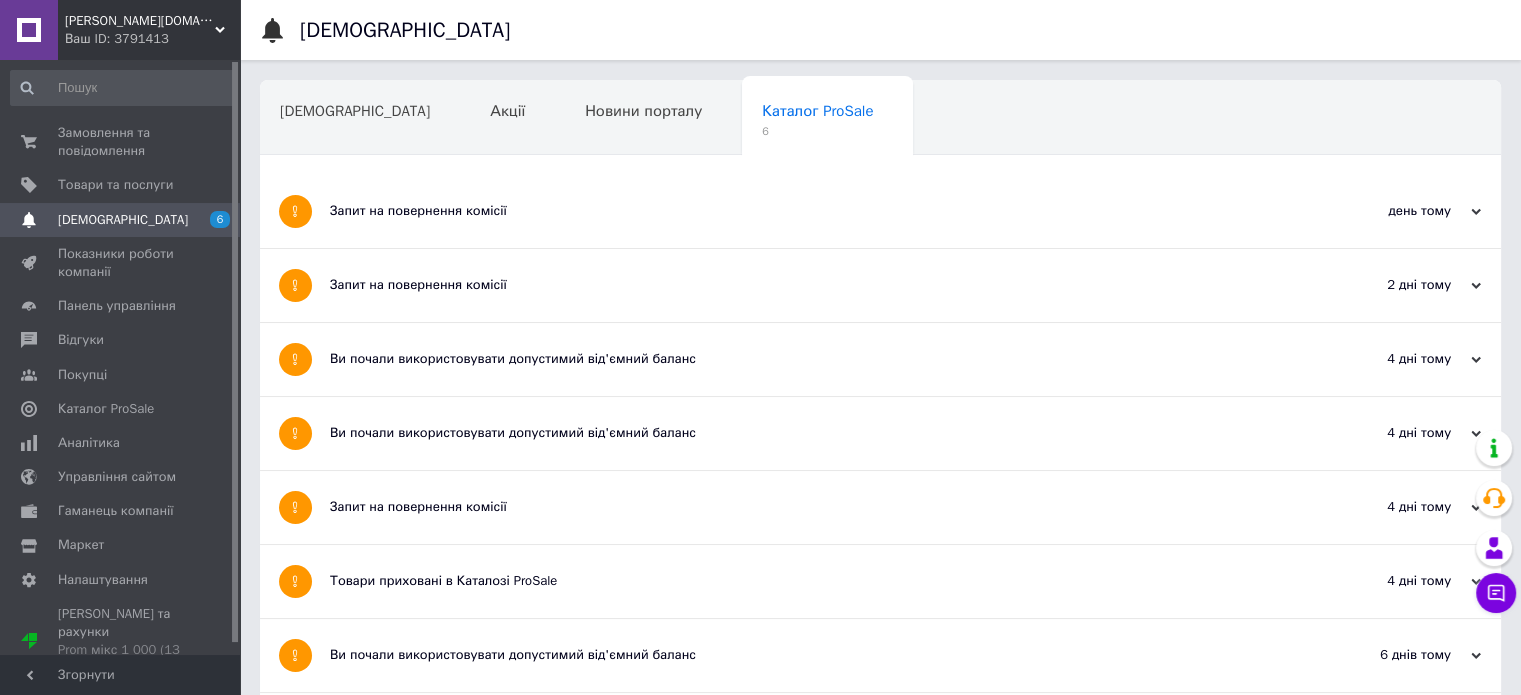click on "Новини порталу" at bounding box center [643, 111] 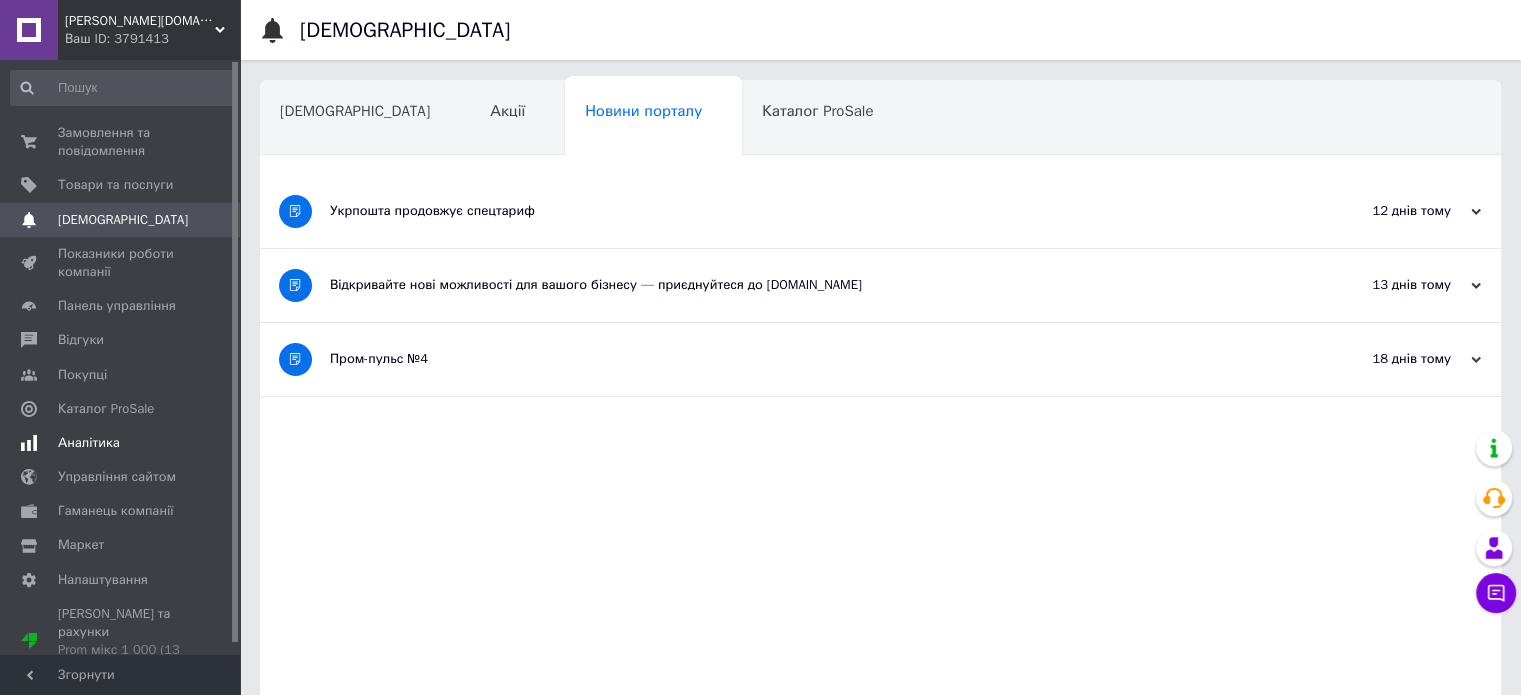 click on "Аналітика" at bounding box center [121, 443] 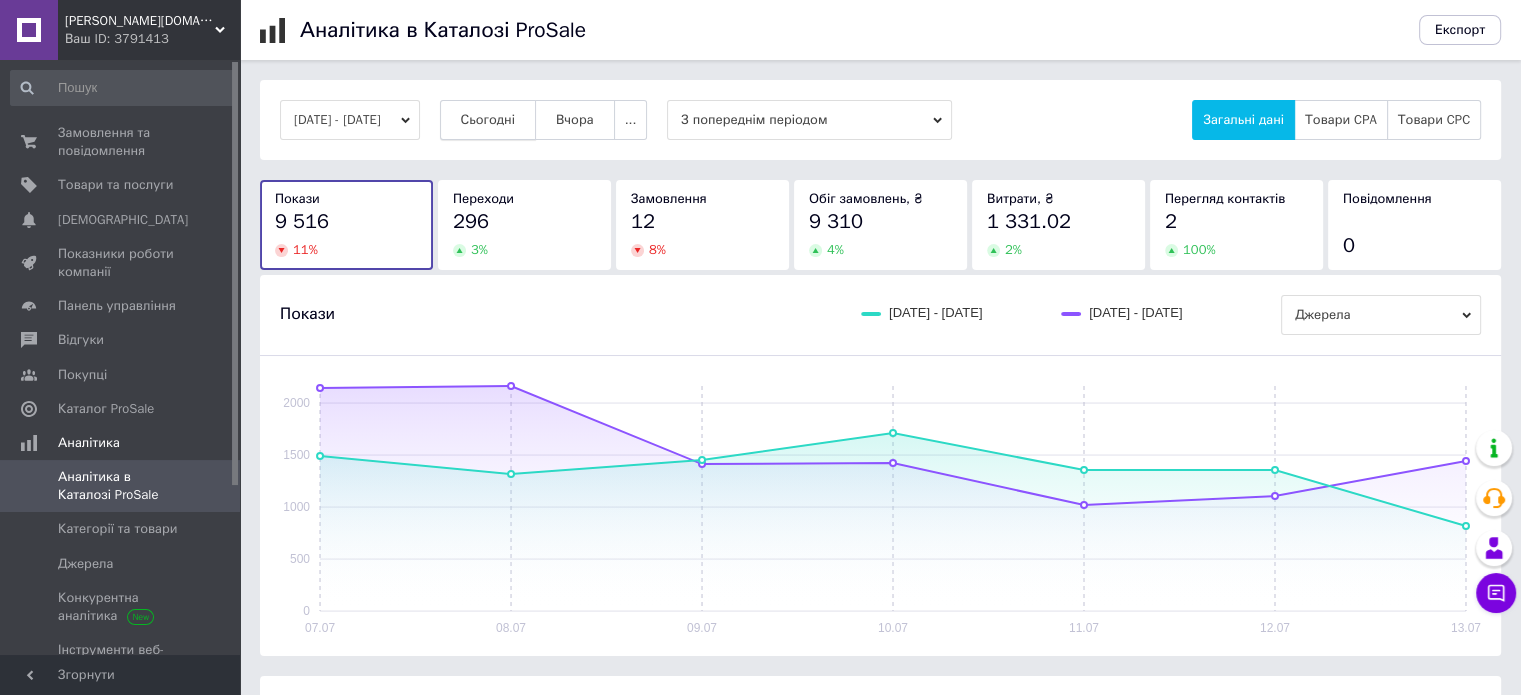 click on "Сьогодні" at bounding box center [488, 120] 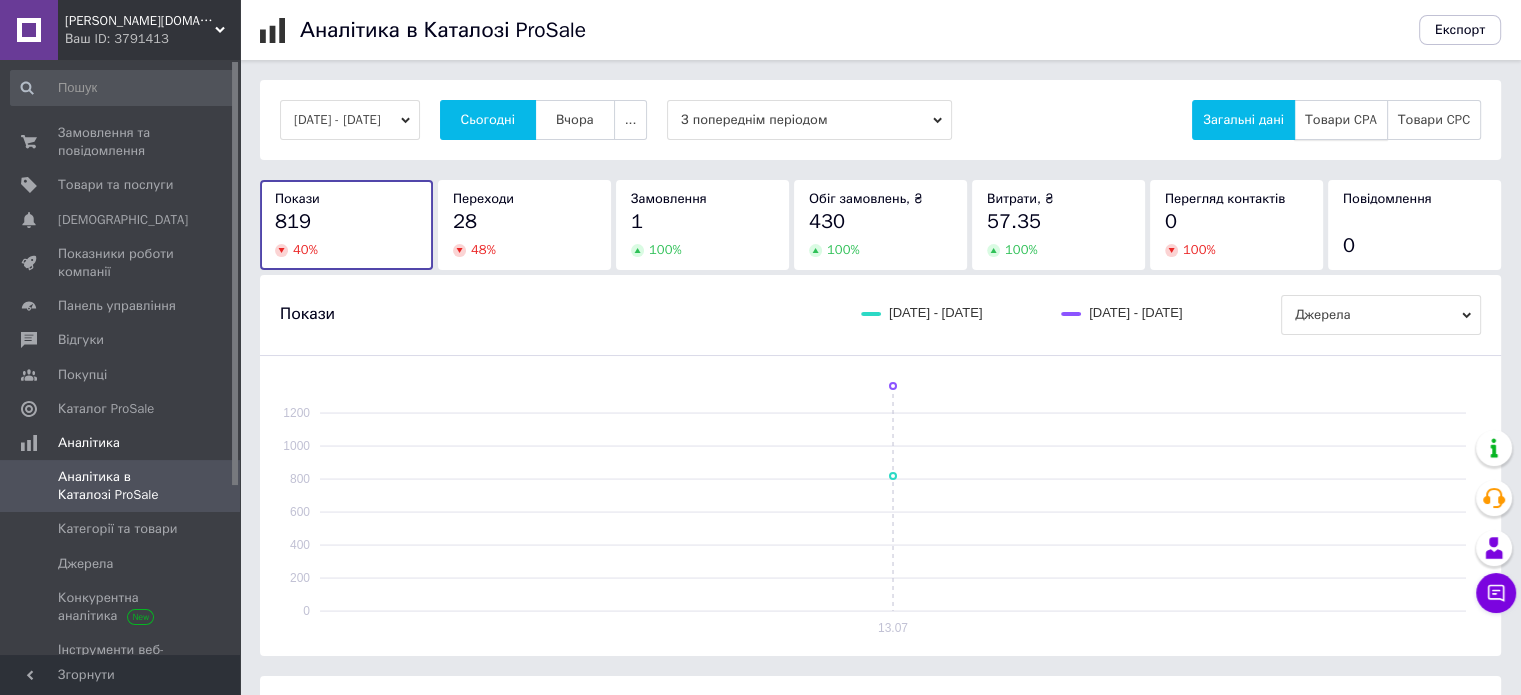 click on "Товари CPA" at bounding box center [1341, 120] 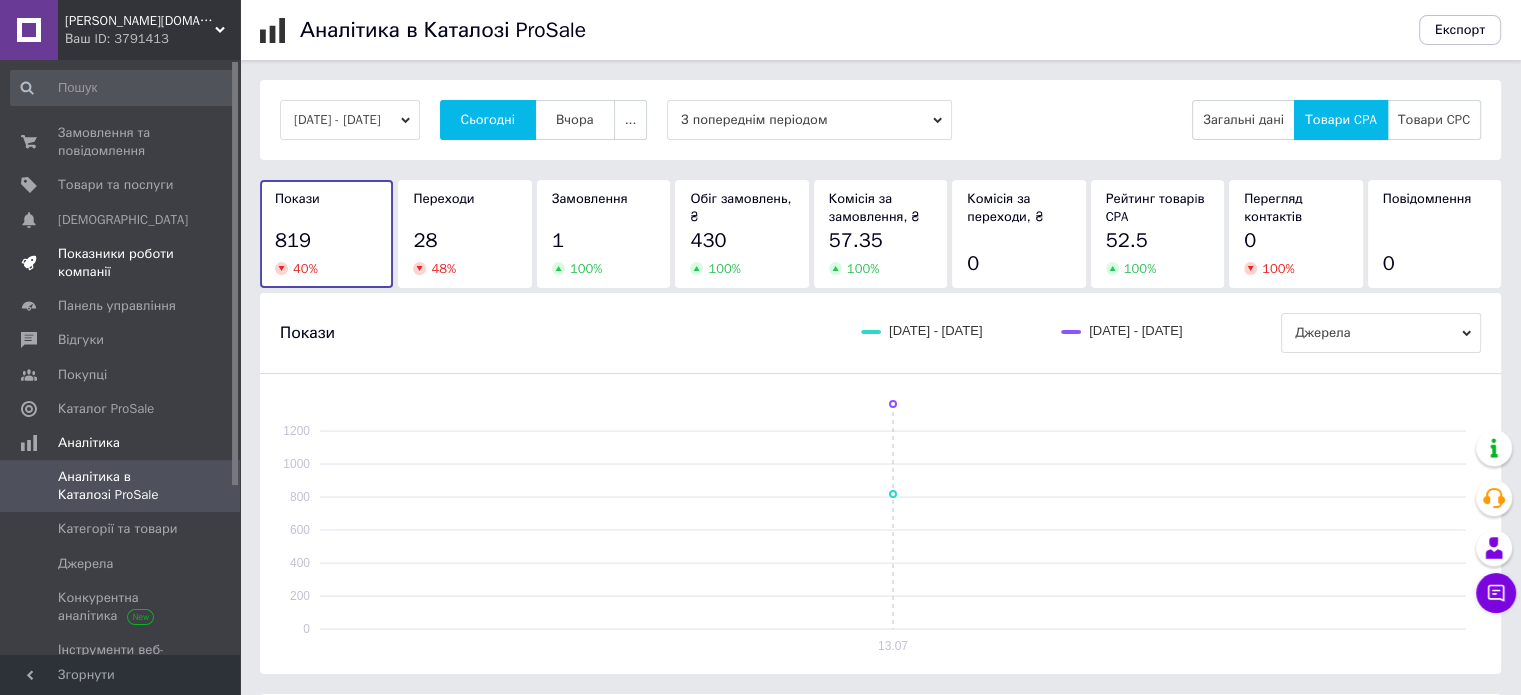 click on "Показники роботи компанії" at bounding box center [121, 263] 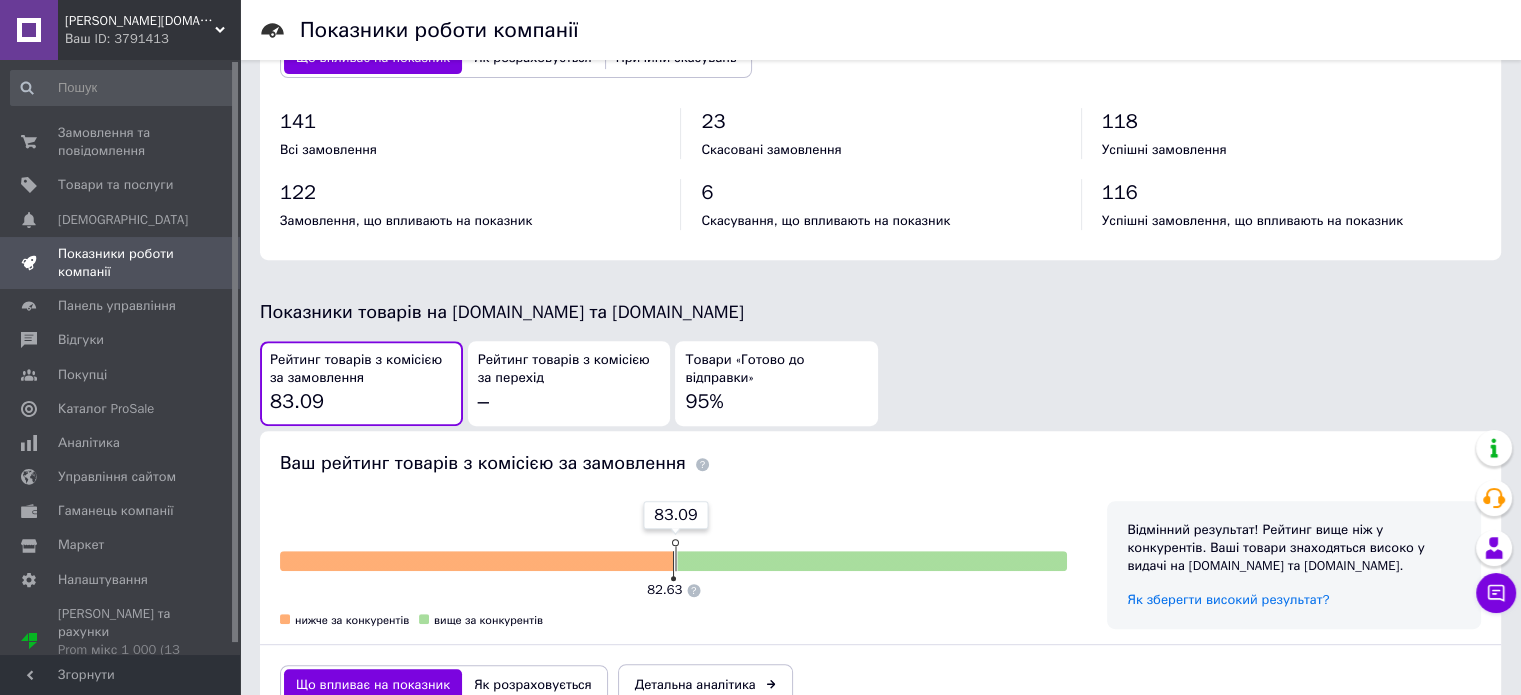 scroll, scrollTop: 848, scrollLeft: 0, axis: vertical 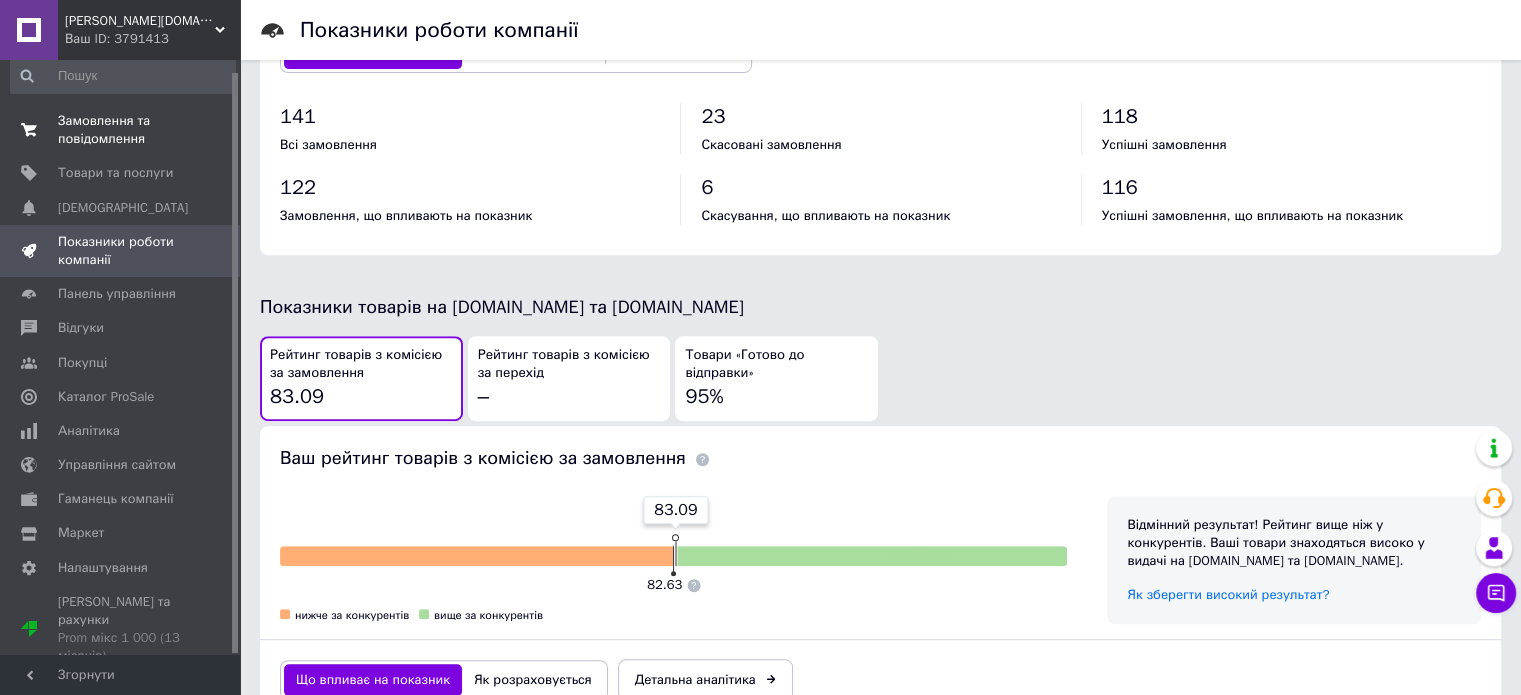 click on "Замовлення та повідомлення" at bounding box center [121, 130] 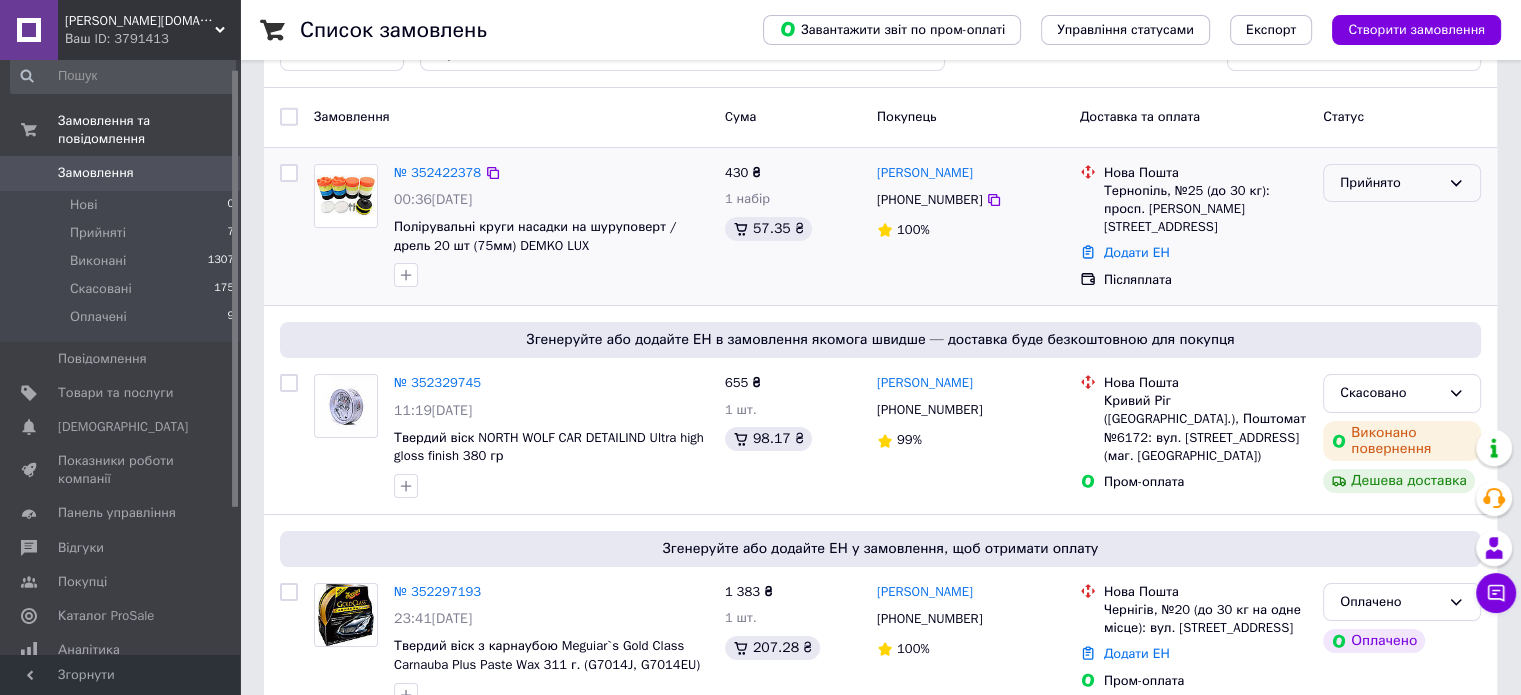 scroll, scrollTop: 68, scrollLeft: 0, axis: vertical 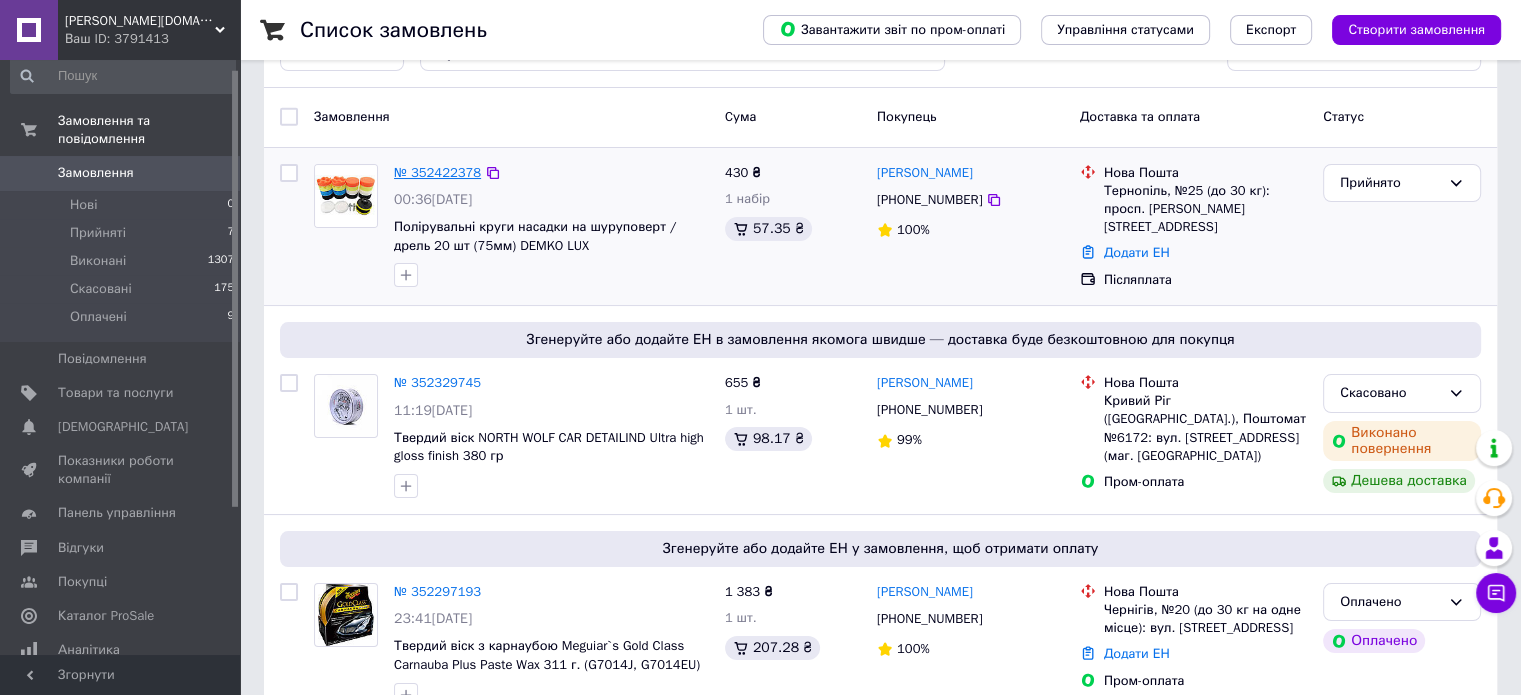 click on "№ 352422378" at bounding box center (437, 172) 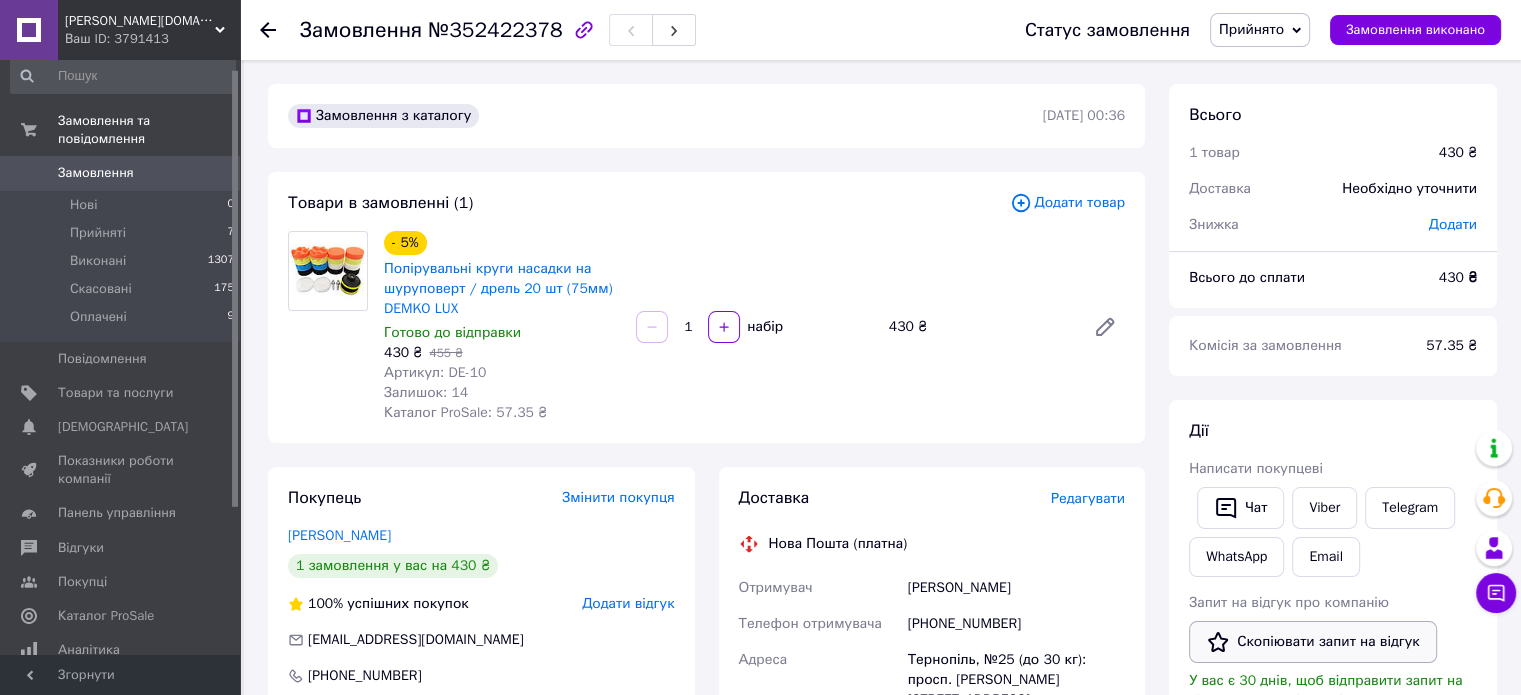 click on "Скопіювати запит на відгук" at bounding box center (1313, 642) 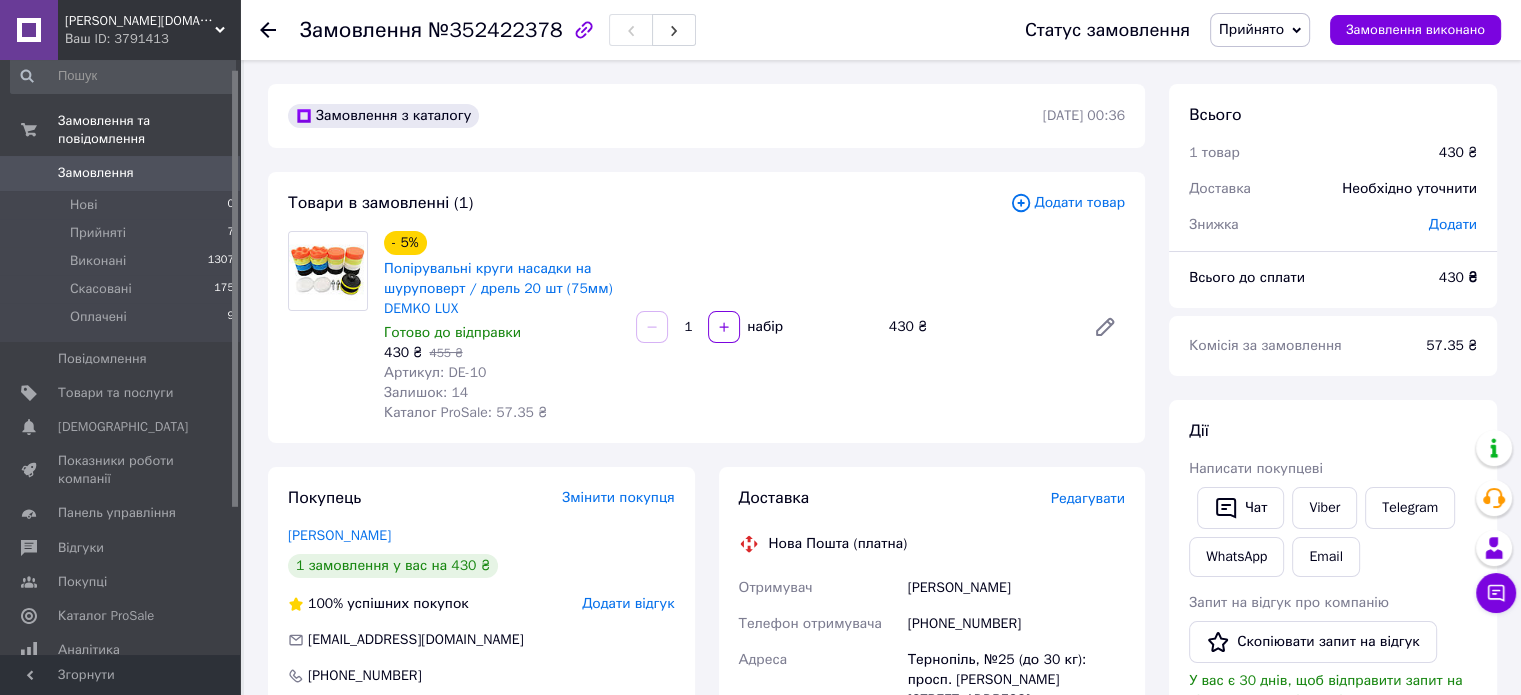 click 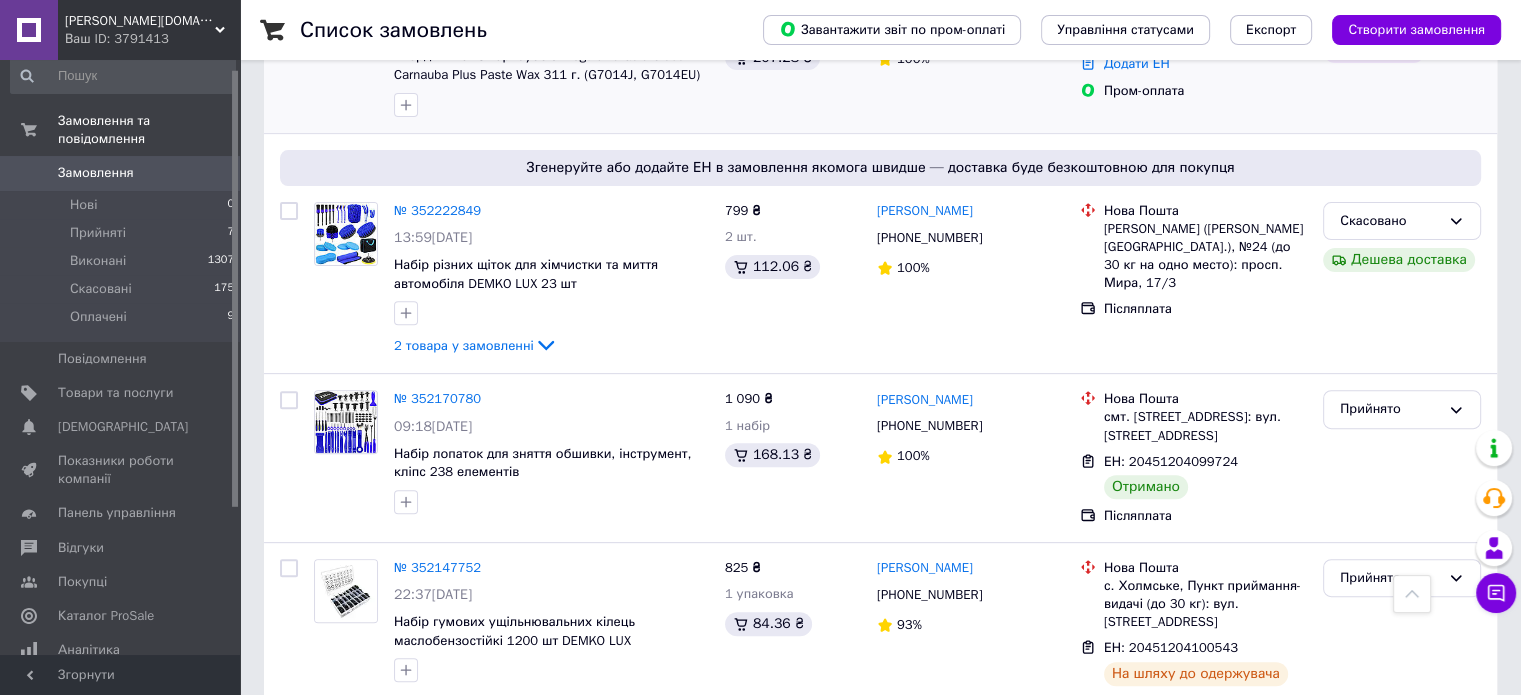 scroll, scrollTop: 658, scrollLeft: 0, axis: vertical 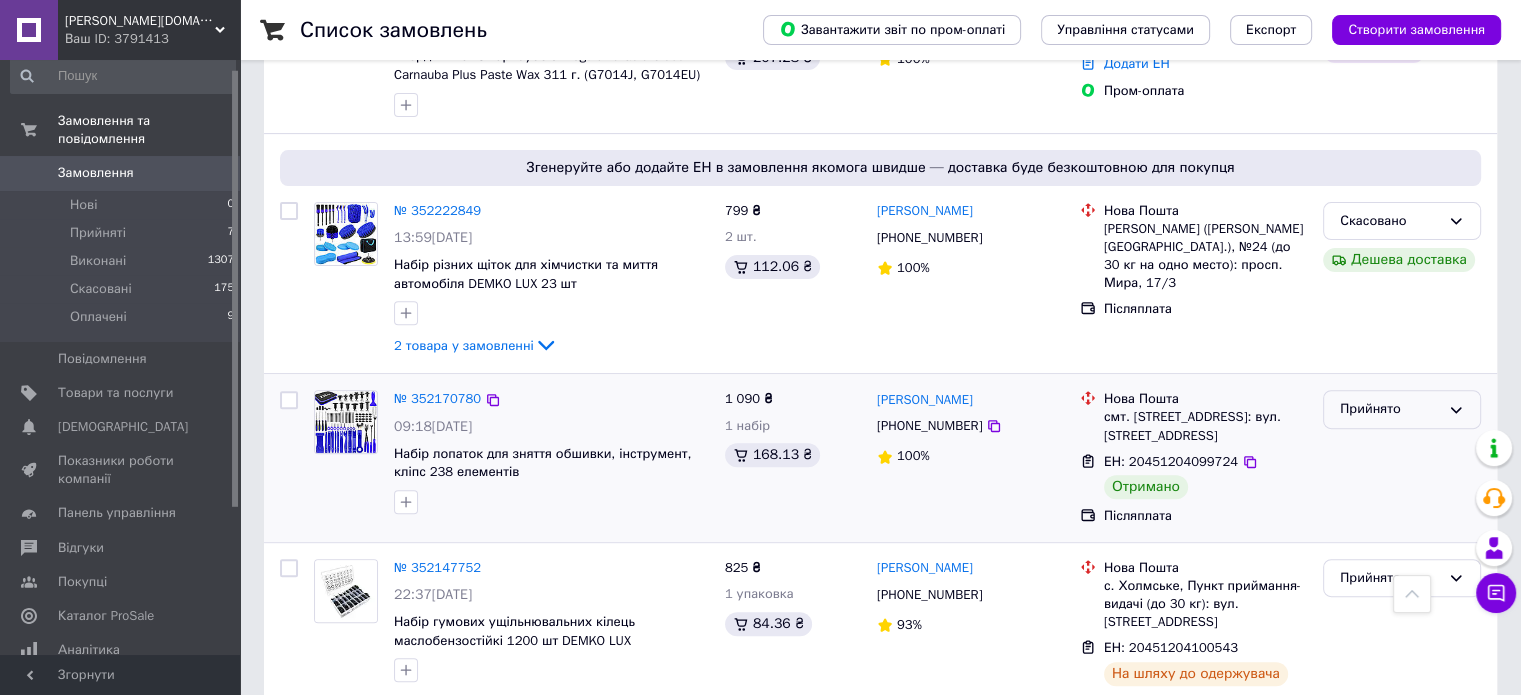 click on "Прийнято" at bounding box center [1390, 409] 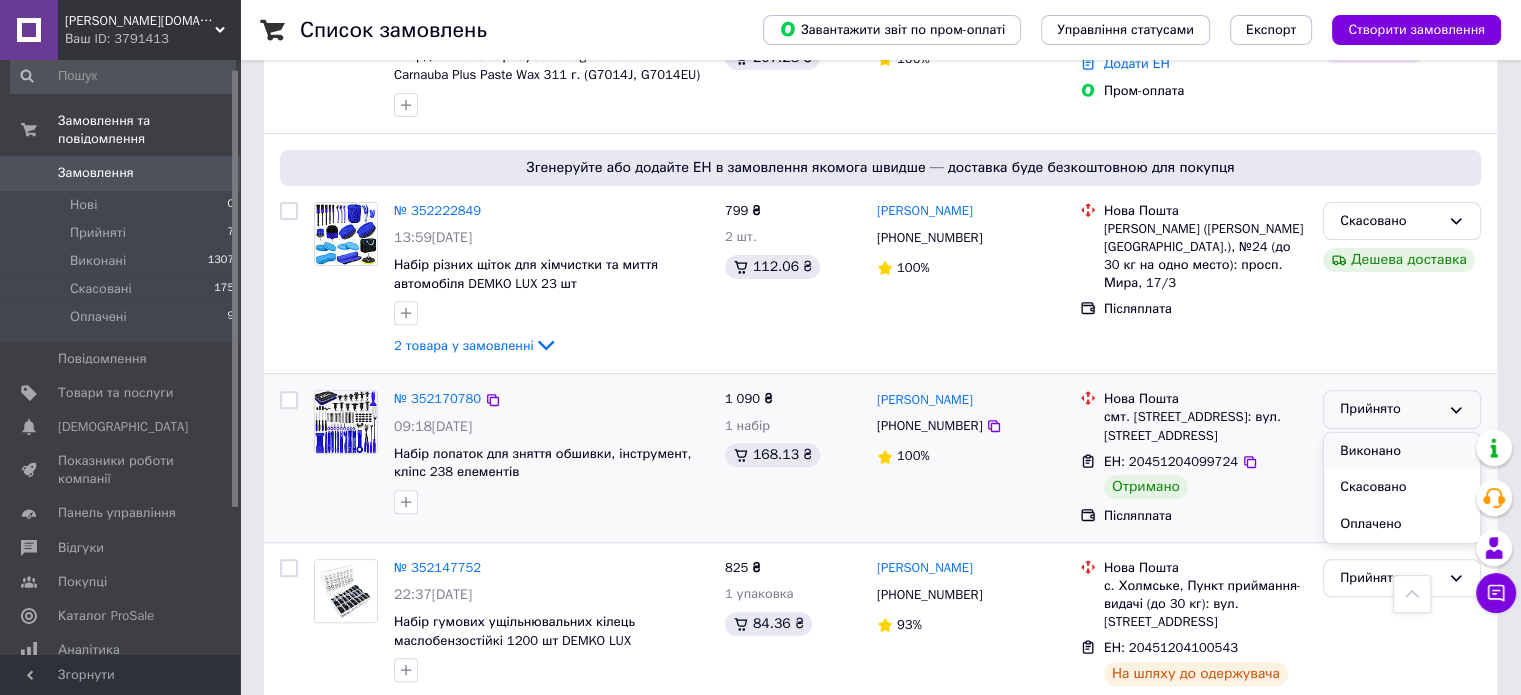 click on "Виконано" at bounding box center (1402, 451) 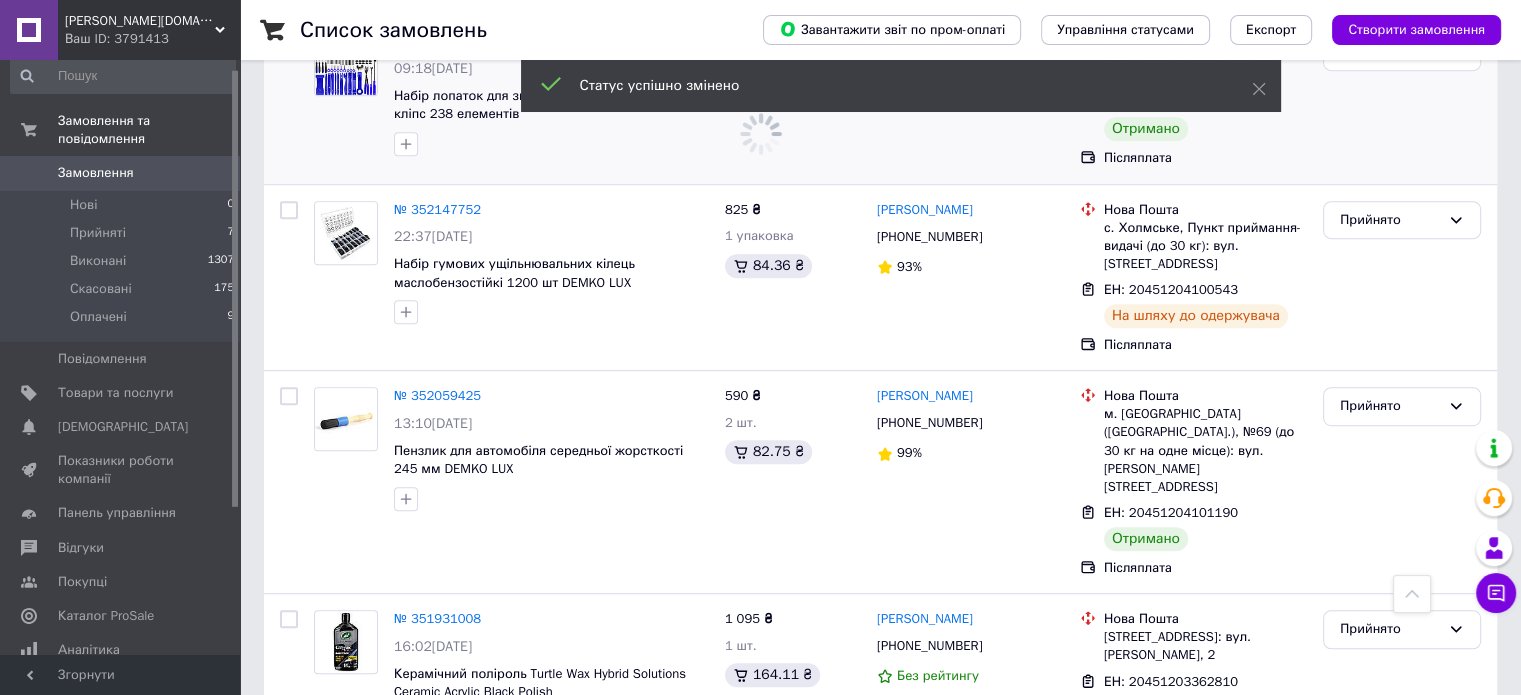 scroll, scrollTop: 1016, scrollLeft: 0, axis: vertical 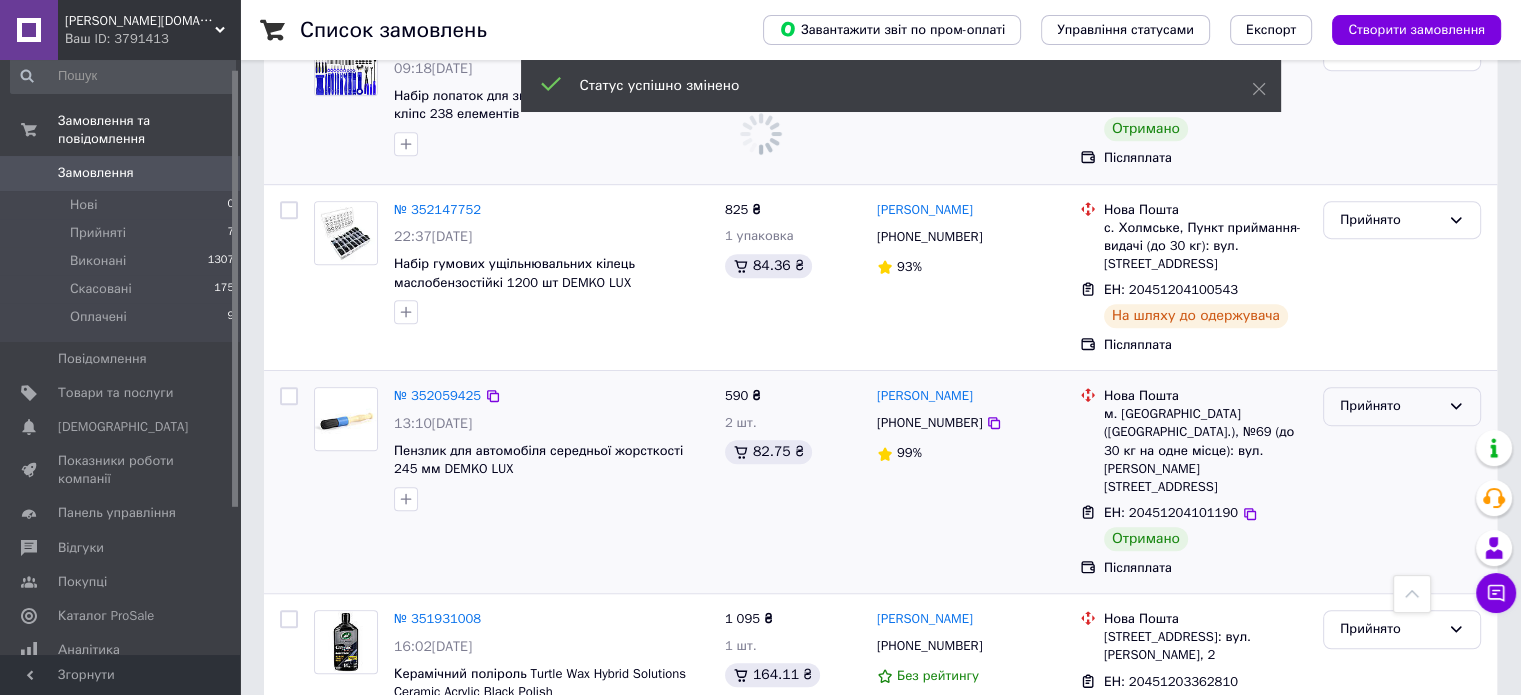click on "Прийнято" at bounding box center (1390, 406) 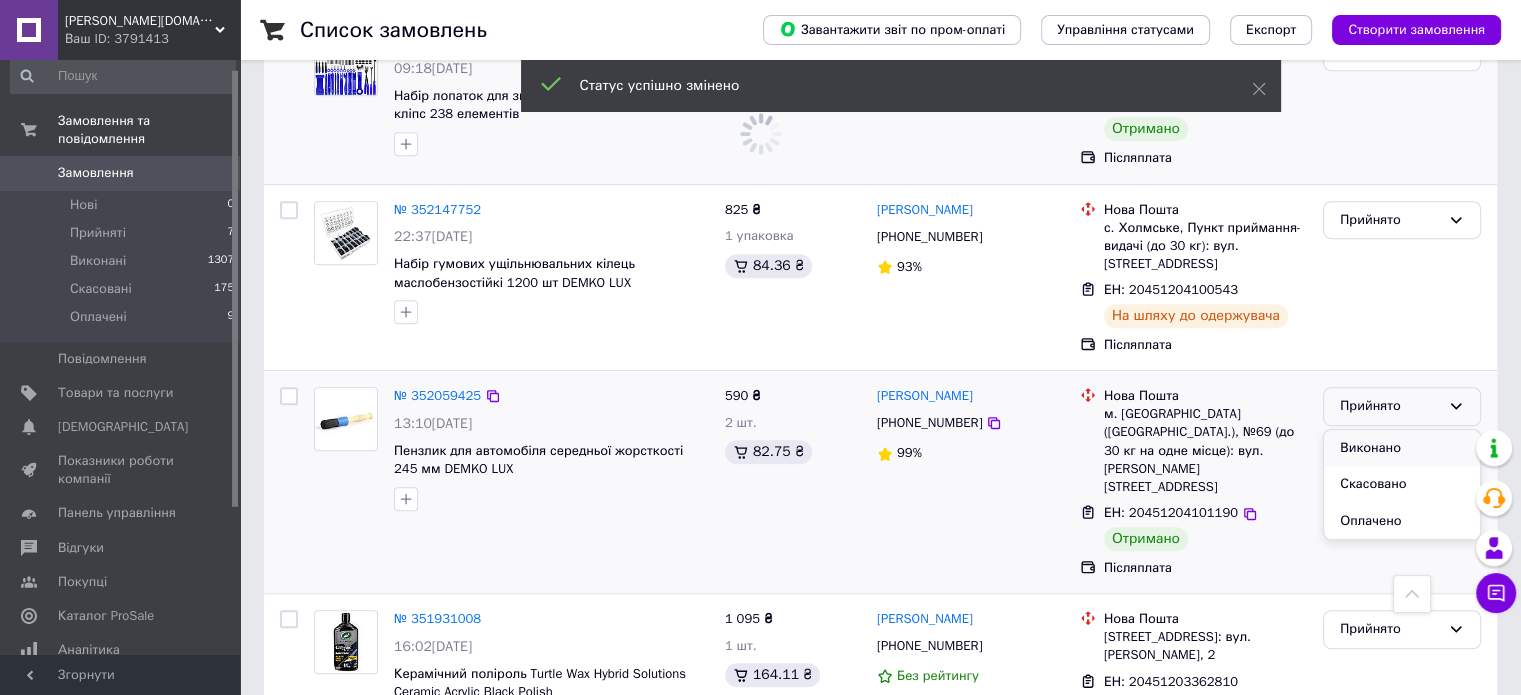 click on "Виконано" at bounding box center [1402, 448] 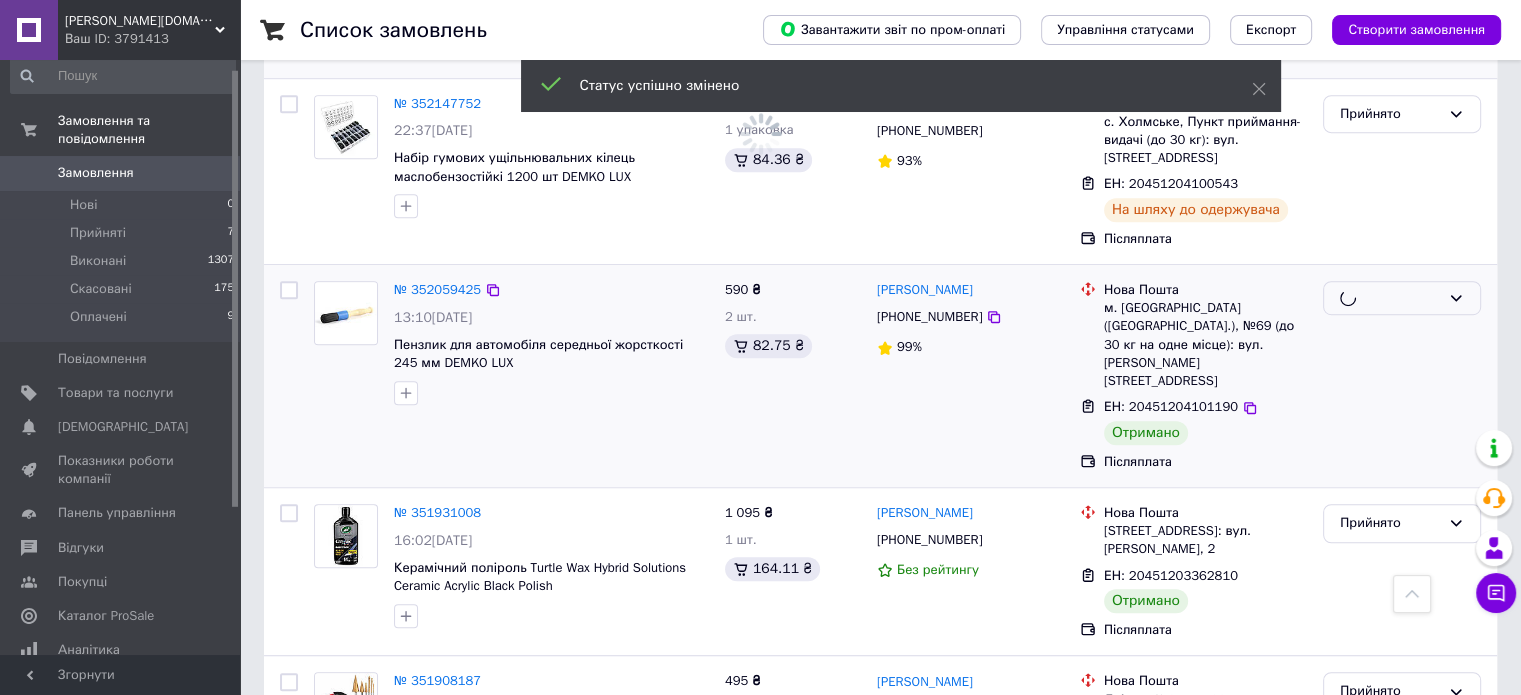 scroll, scrollTop: 1135, scrollLeft: 0, axis: vertical 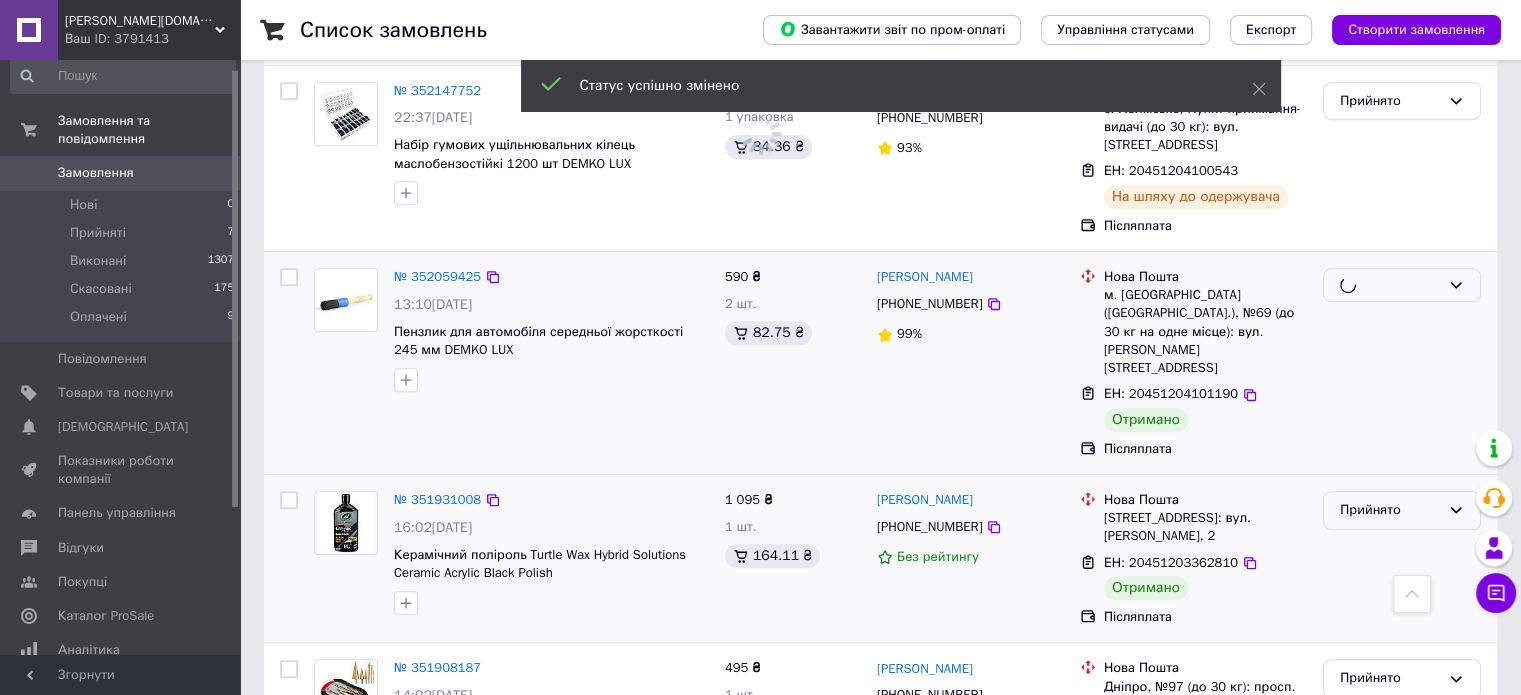 click on "Прийнято" at bounding box center [1390, 510] 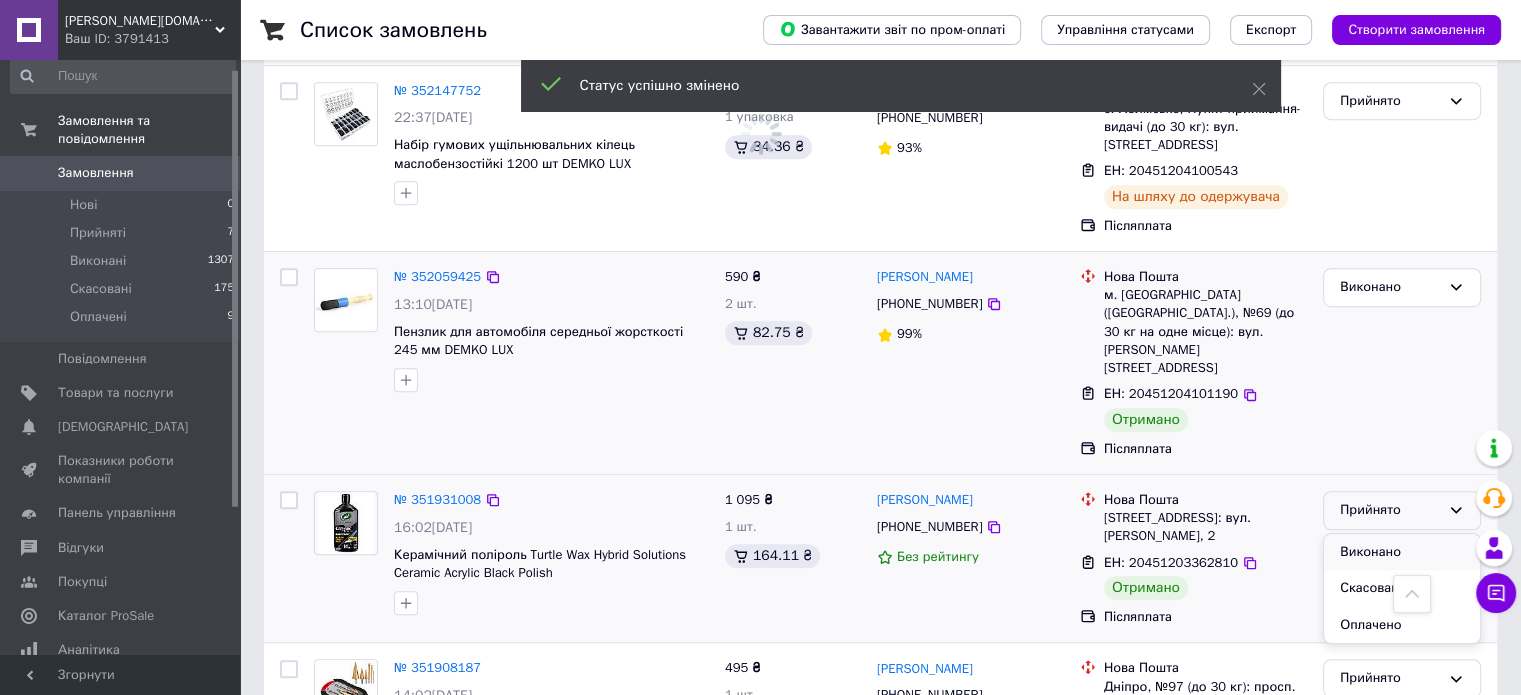 click on "Виконано" at bounding box center (1402, 552) 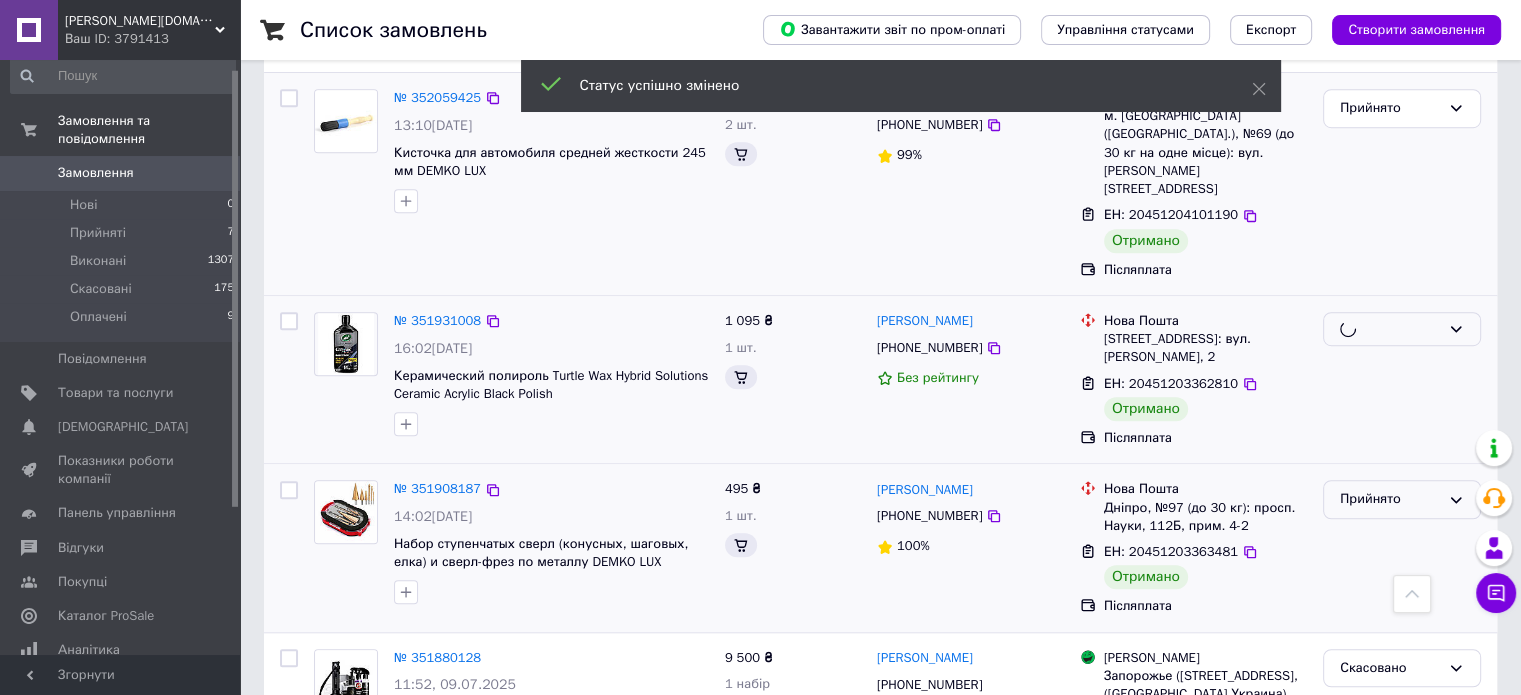click on "Прийнято" at bounding box center (1390, 499) 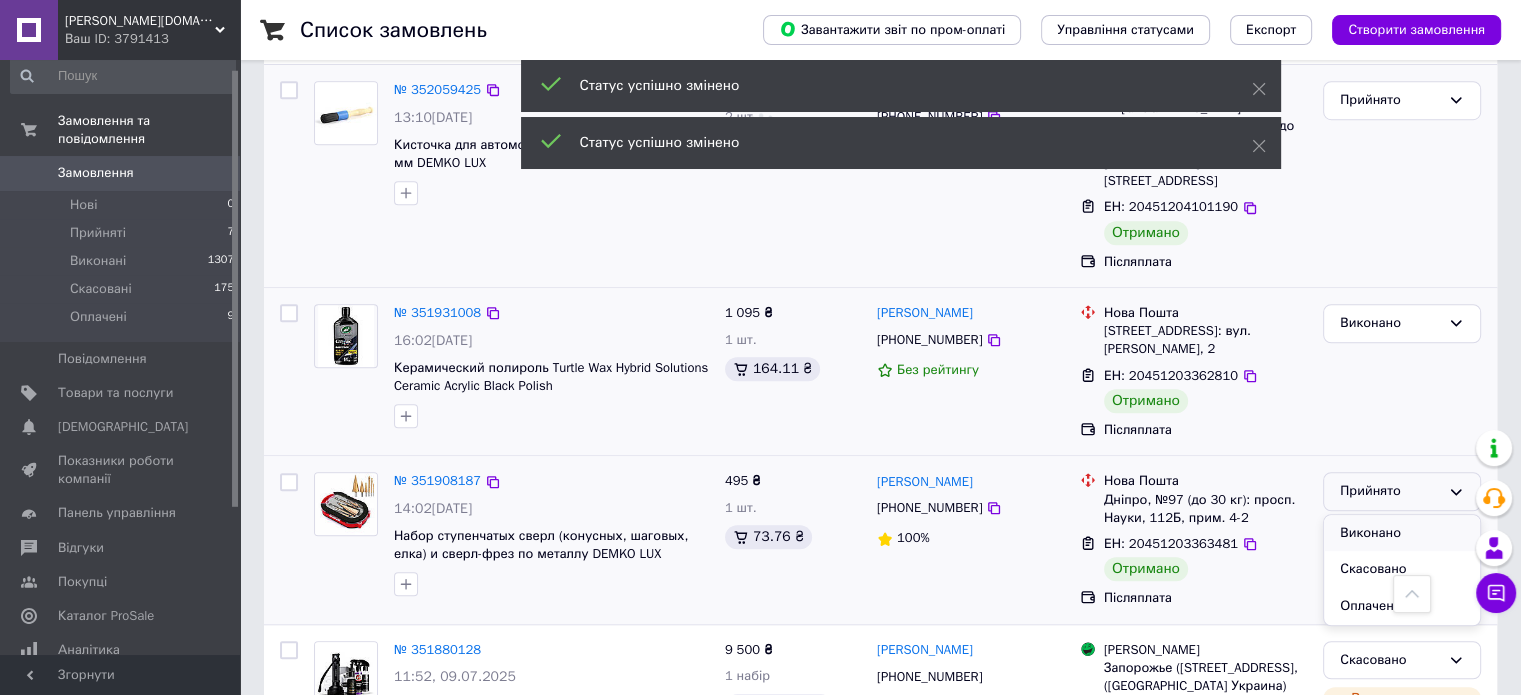 click on "Виконано" at bounding box center (1402, 533) 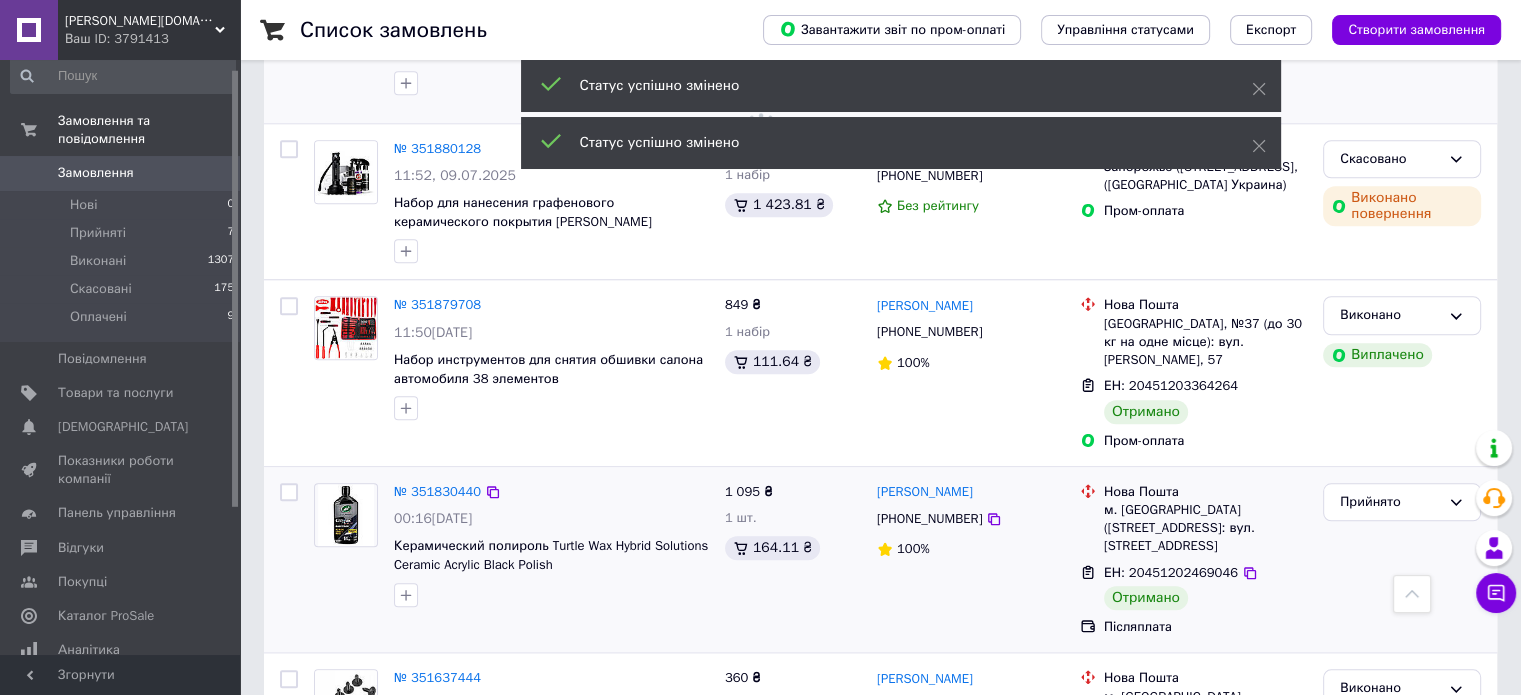 click on "Прийнято" at bounding box center (1402, 560) 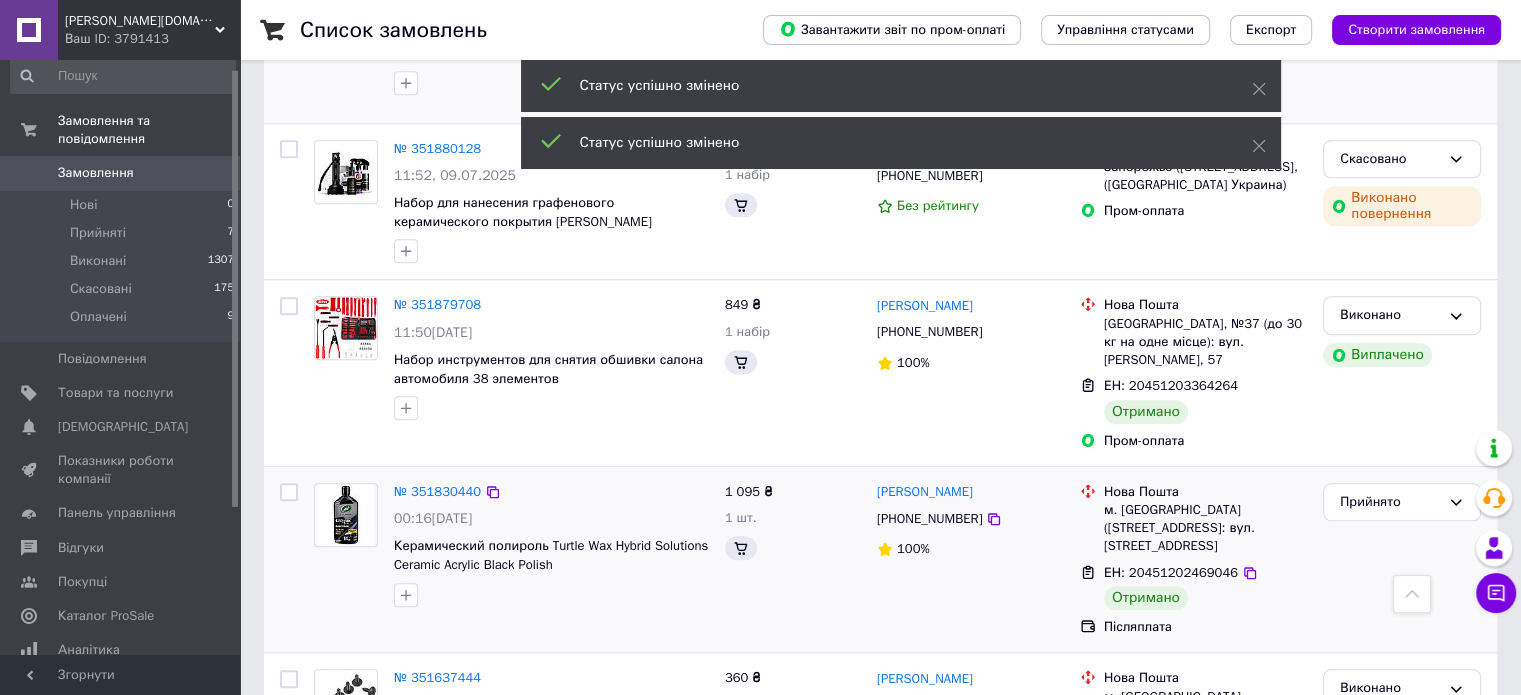 scroll, scrollTop: 1840, scrollLeft: 0, axis: vertical 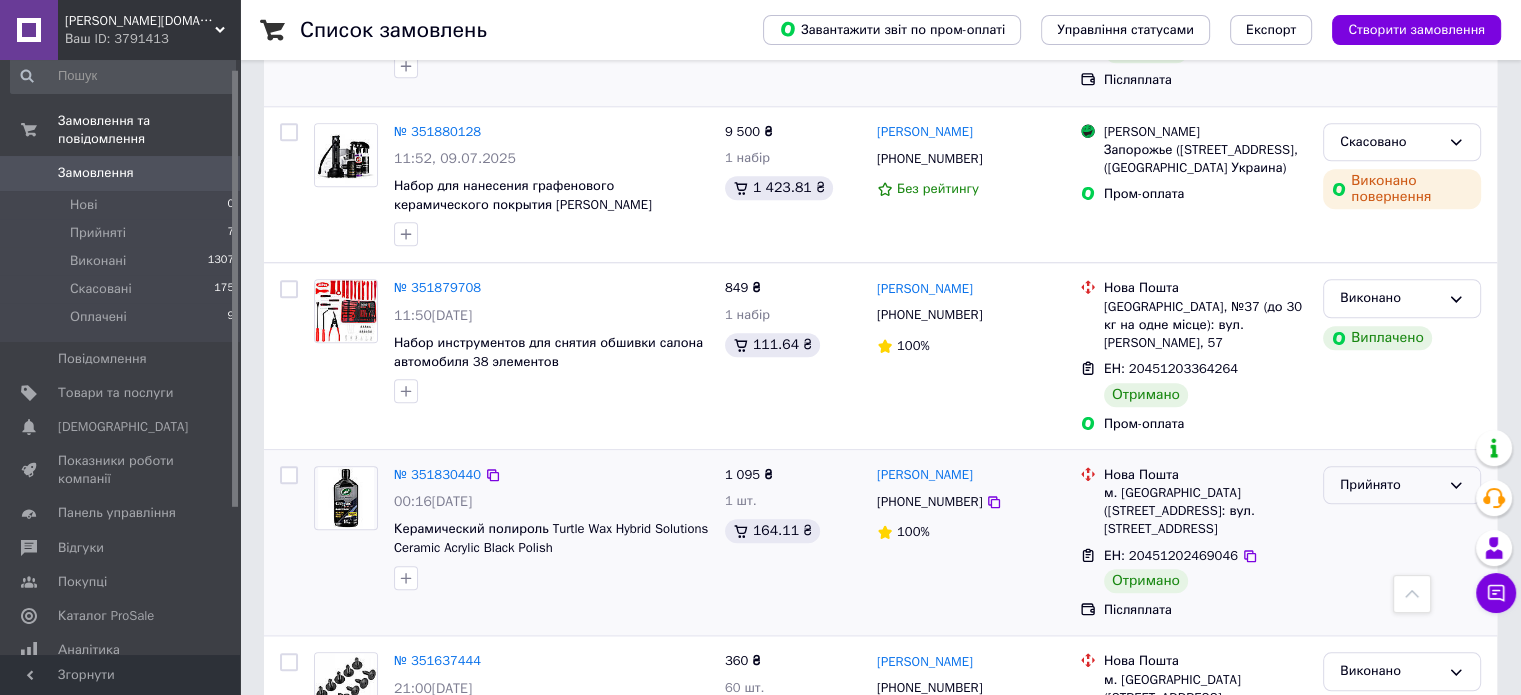 click on "Прийнято" at bounding box center (1390, 485) 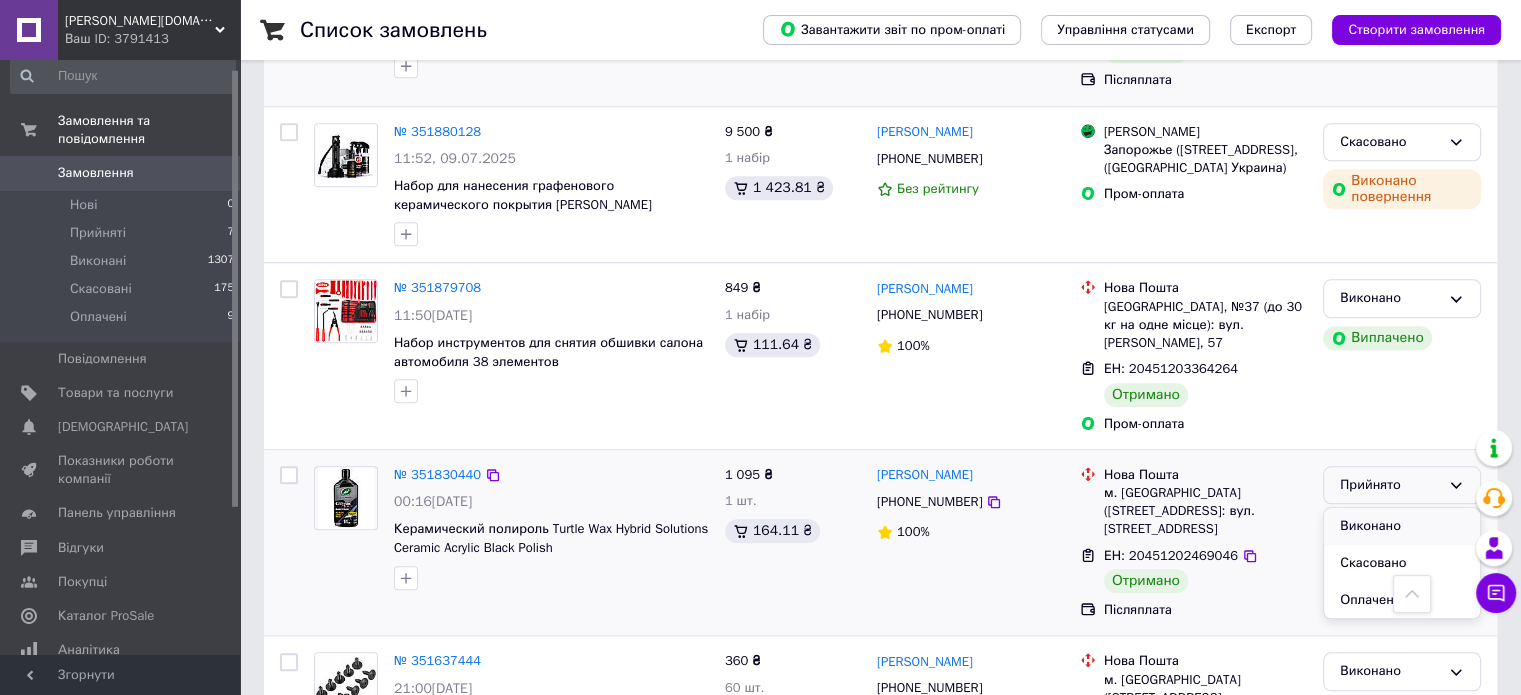 click on "Виконано" at bounding box center [1402, 526] 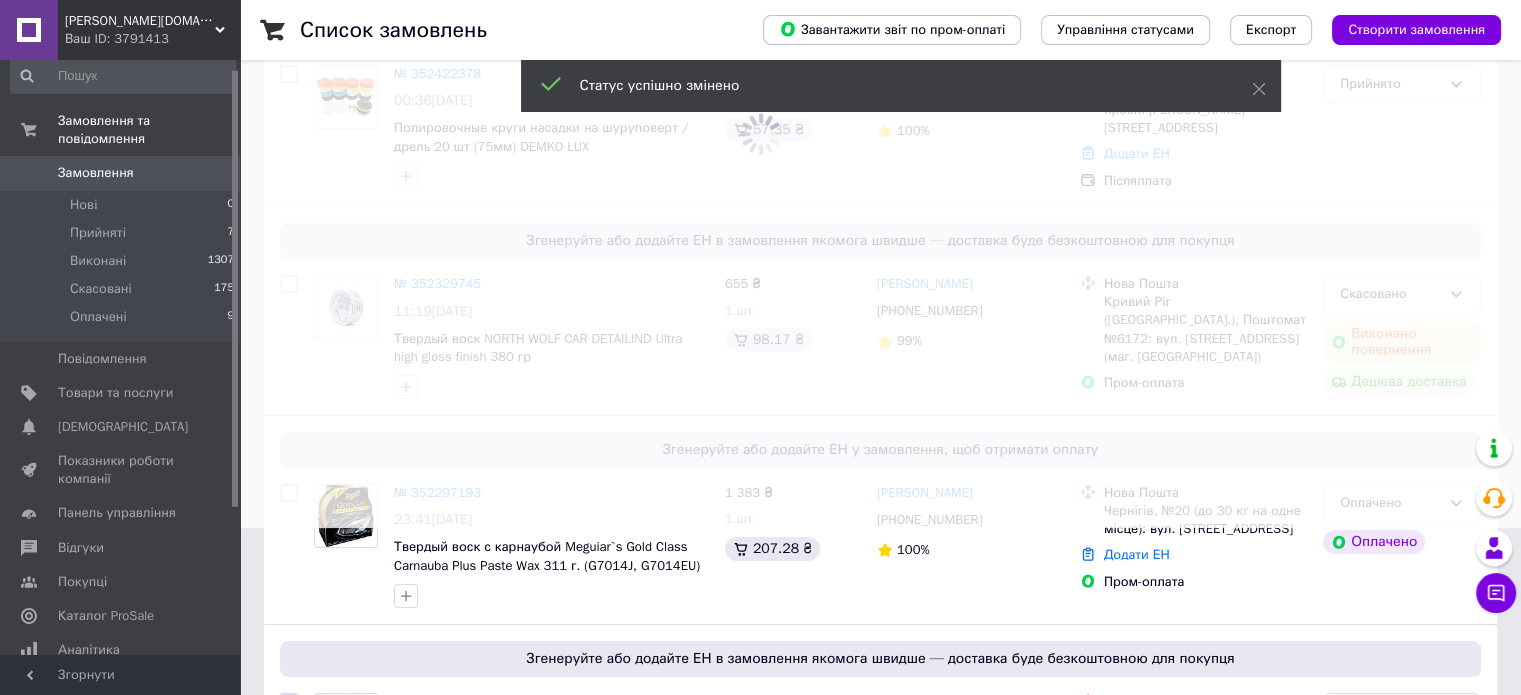 scroll, scrollTop: 164, scrollLeft: 0, axis: vertical 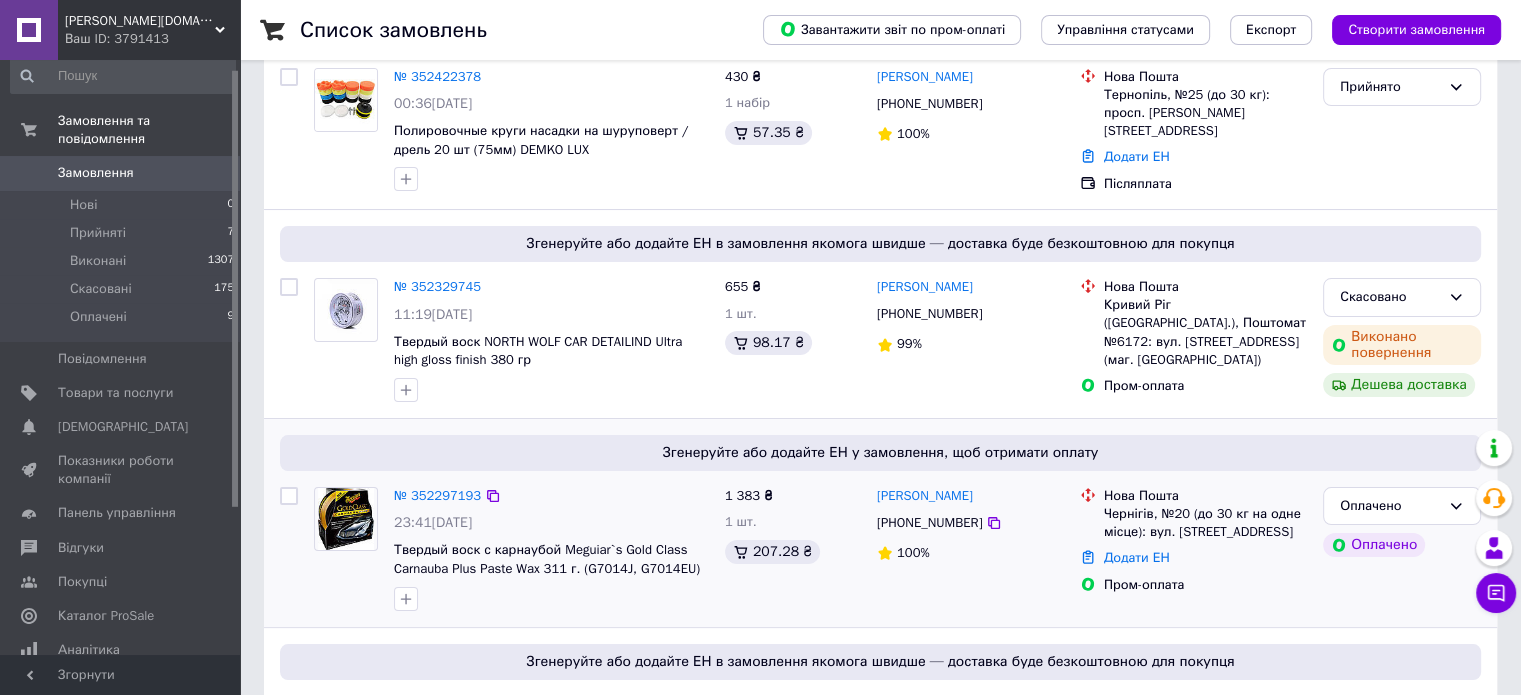 click on "№ 352297193" at bounding box center (437, 496) 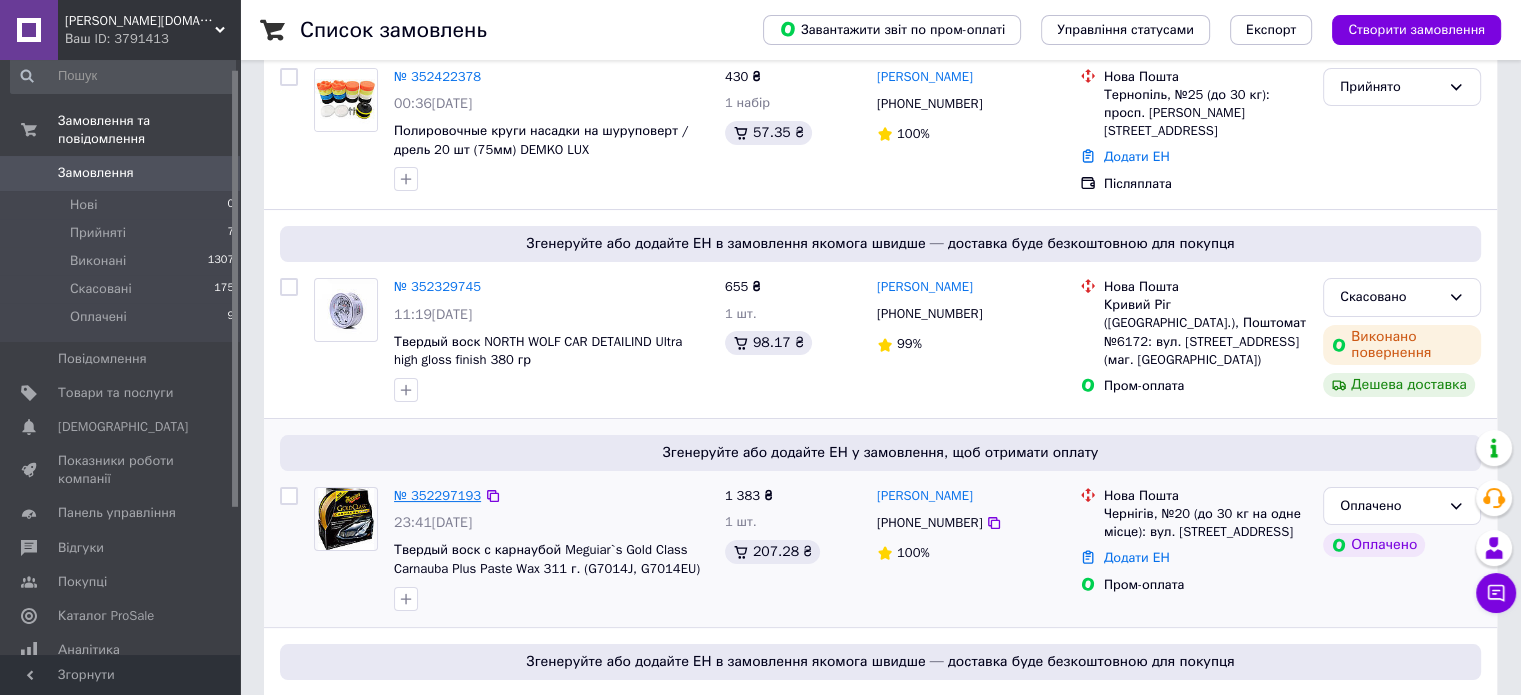 click on "№ 352297193" at bounding box center [437, 495] 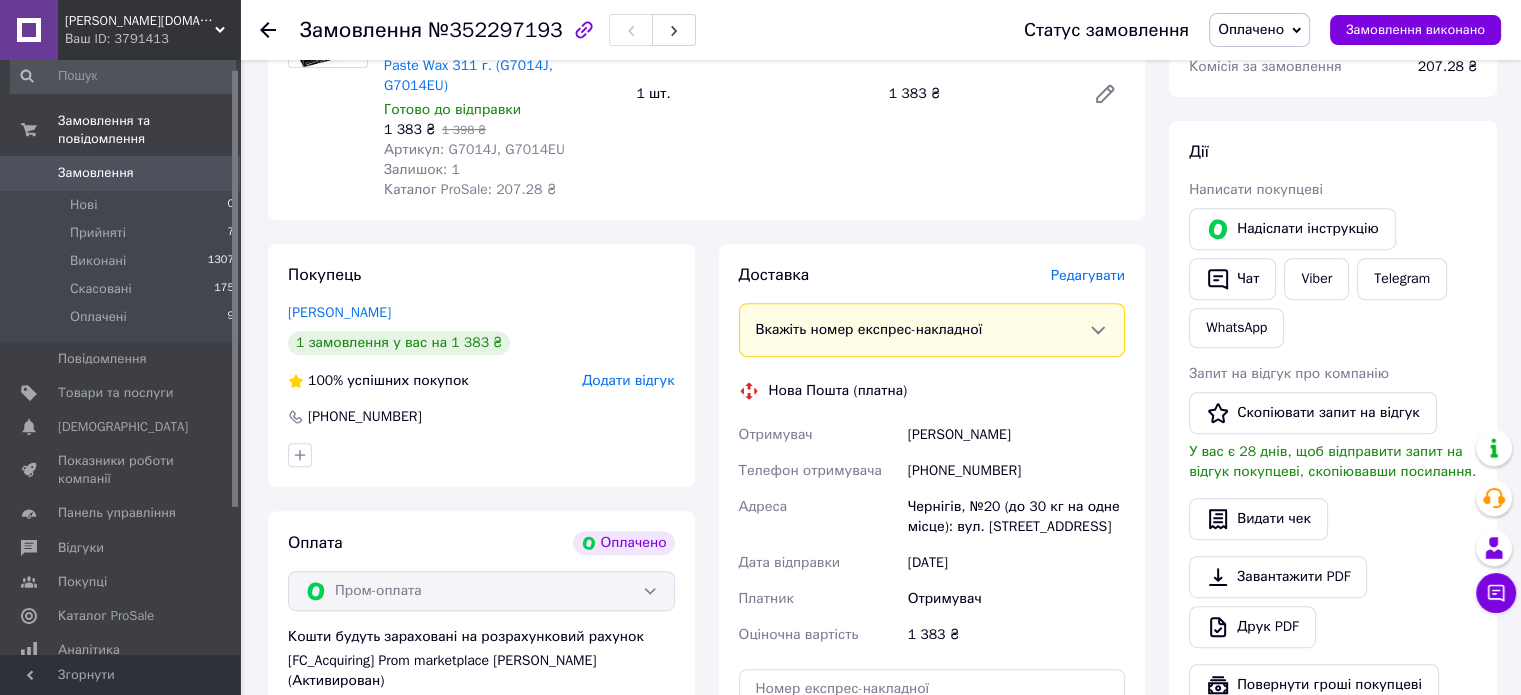 scroll, scrollTop: 800, scrollLeft: 0, axis: vertical 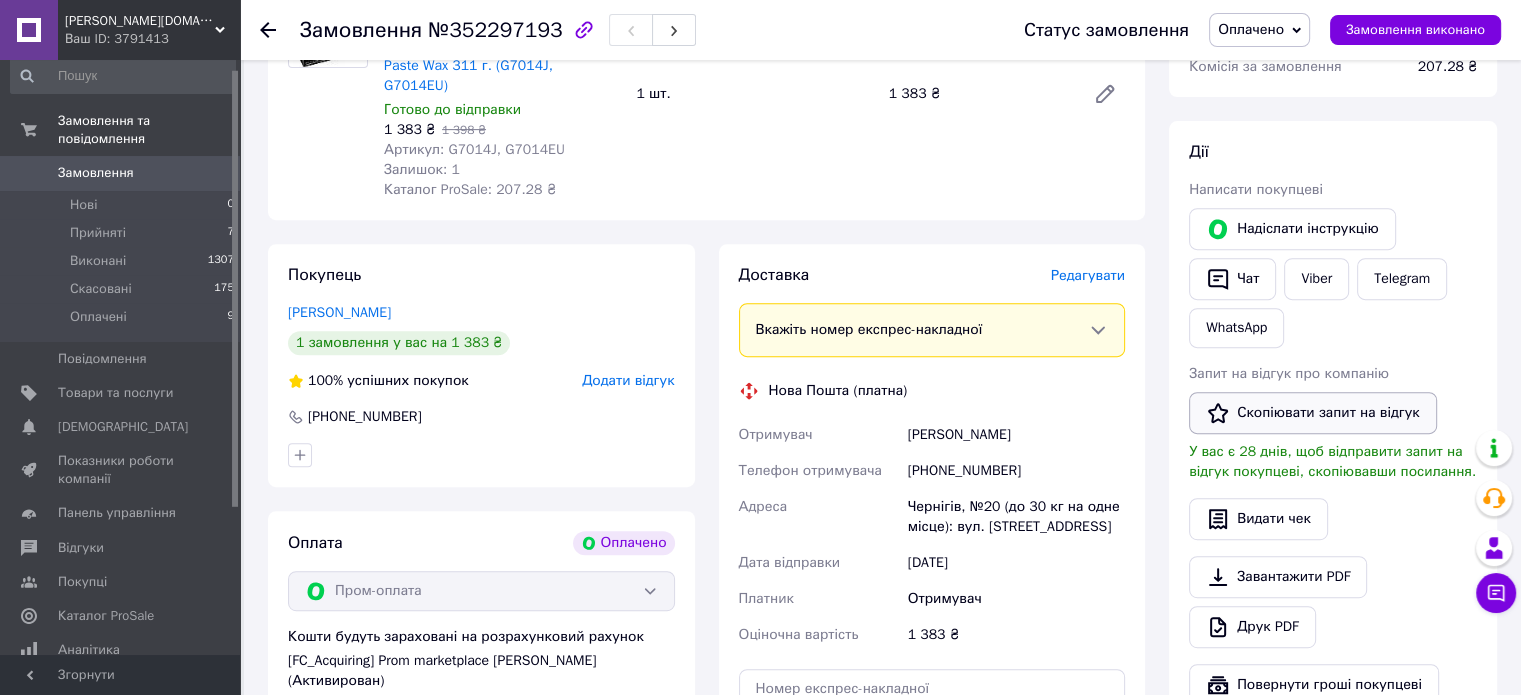 click on "Скопіювати запит на відгук" at bounding box center (1313, 413) 